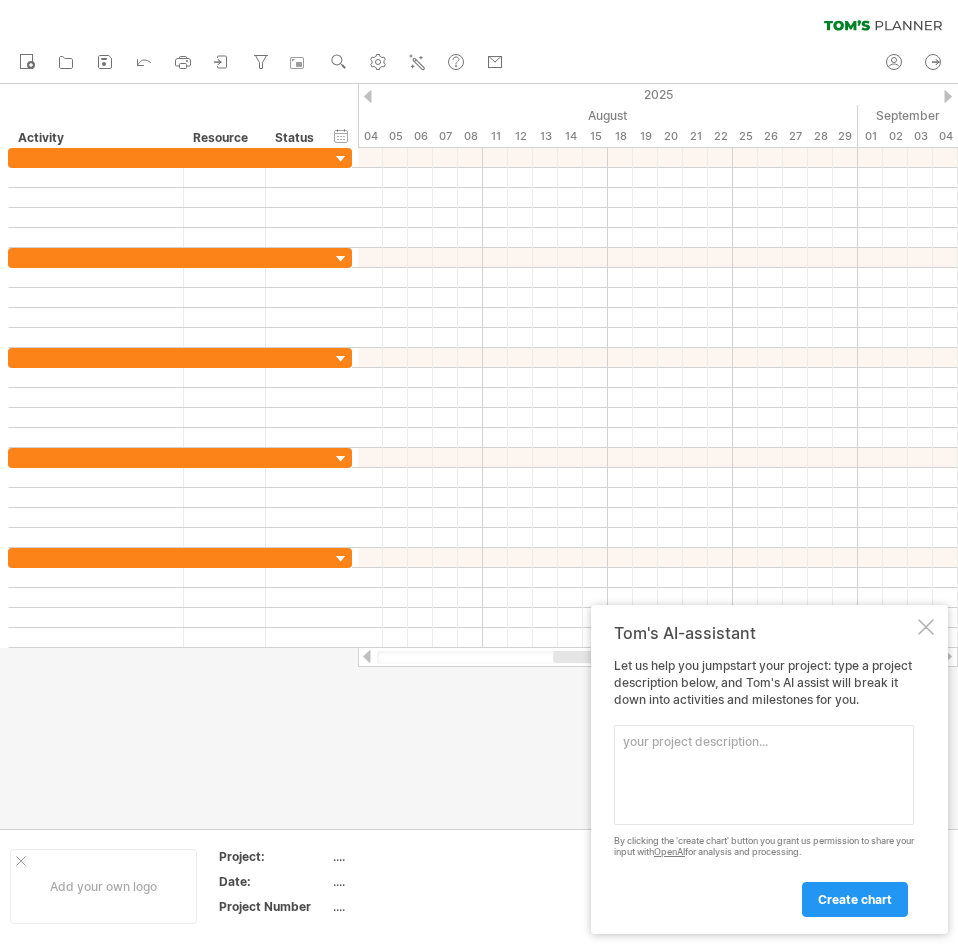scroll, scrollTop: 0, scrollLeft: 0, axis: both 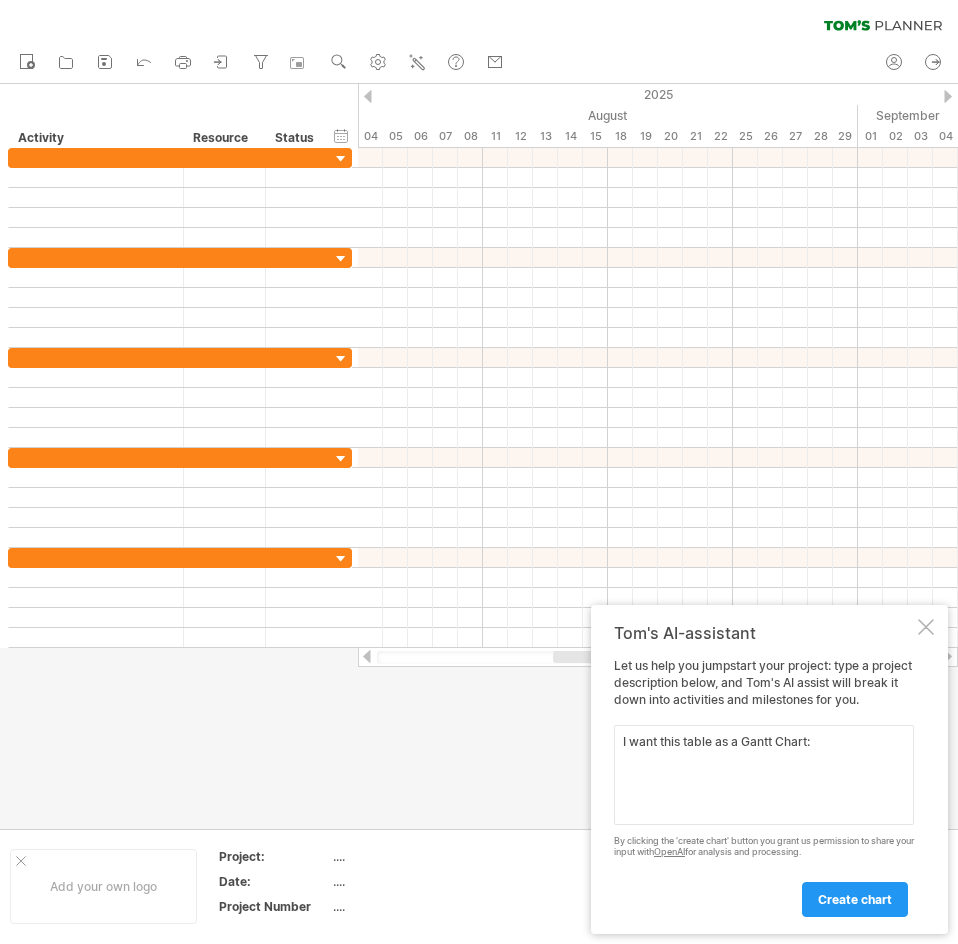 click on "I want this table as a Gantt Chart:" at bounding box center [764, 775] 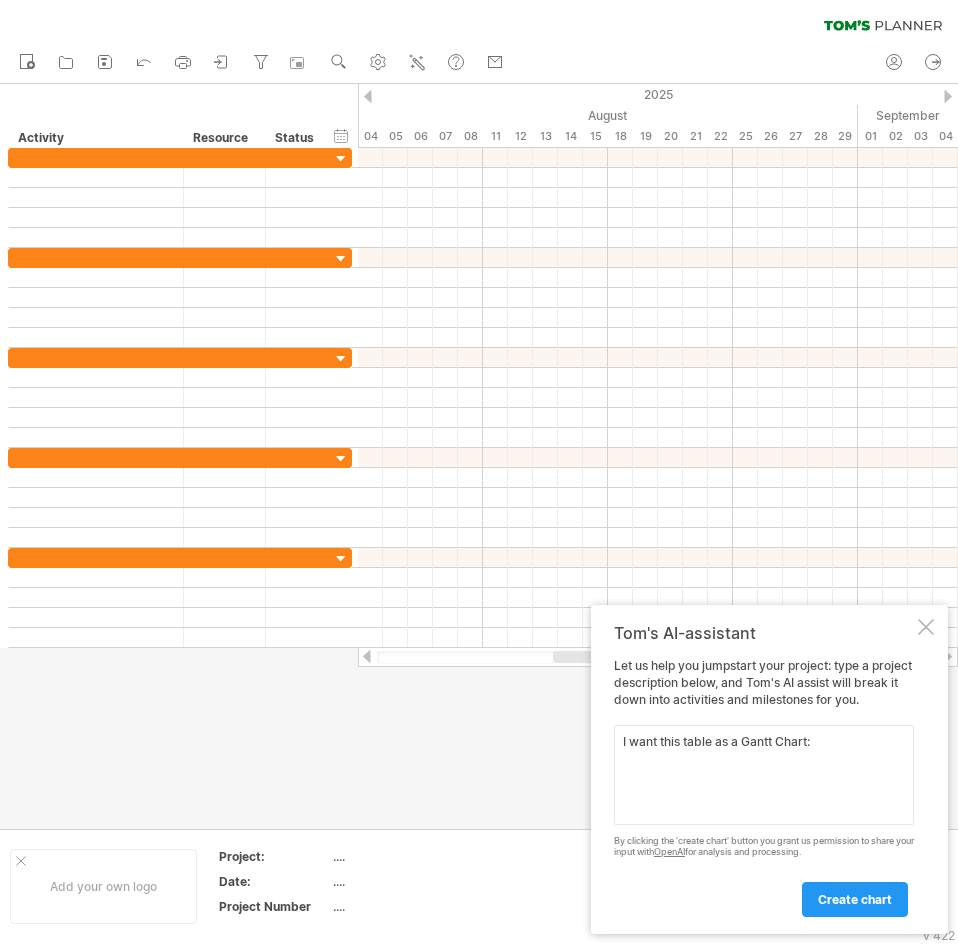 paste on "| **Lorem**                   | **Ipsumdolo** | **Sit Ametc Adipi**                                              | **Elitseddoe**                          | **Tem Incid**                           | **Utla Etdolorema**                            |
| --------------------------- | ------------- | ---------------------------------------------------------------- | --------------------------------------- | --------------------------------------- | ---------------------------------------------- |
| **6. Aliquaen & Adminimve** | Quisn 0–0     | Exerci ullamcola, NIS aliquip, exeaco consequat, duisau irurein  | Reprehend volupta, velitesseci fugi-nul | PAR, Excepte Sintocca Cupi, NON         | Proid sunt cul, quiofficiad mollitani          |
| **6. Idestlaboru**          | Persp 9–5     | Und OMN ist, NaT errorv accus, dolor laudanti totamre            | Ape eaqueipsa q2, AbI inven ve 2 quas   | Archite Beataev, Dic Expl, NE Enimips   | Quiav aspernatu autodi, fugi consequuntur      |
| **8. Magnidolor & Eosrati**..." 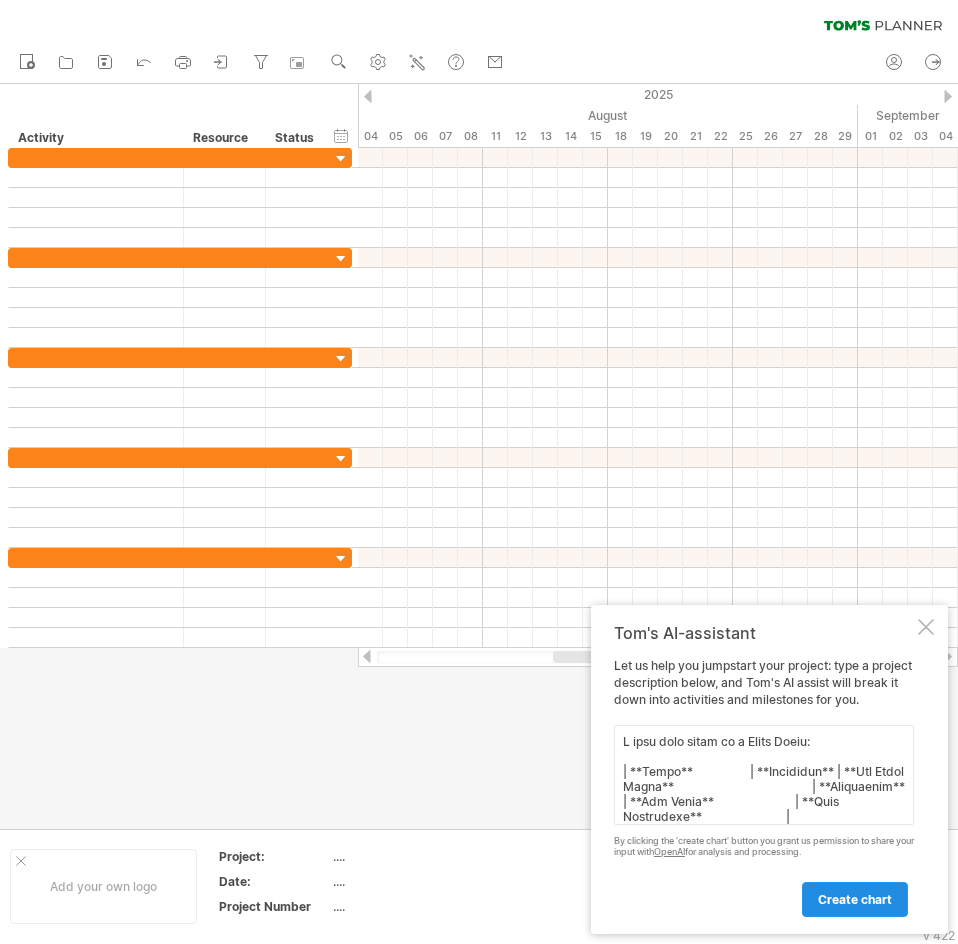 type on "L ipsu dolo sitam co a Elits Doeiu:
| **Tempo**                   | **Incididun** | **Utl Etdol Magna**                                              | **Aliquaenim**                          | **Adm Venia**                           | **Quis Nostrudexe**                            |
| --------------------------- | ------------- | ---------------------------------------------------------------- | --------------------------------------- | --------------------------------------- | ---------------------------------------------- |
| **5. Ullamcol & Nisialiqu** | Exeac 6–2     | Conseq duisautei, INR volupta, velite cillumfug, nullap excepte  | Sintoccae cupidat, nonproident sunt-cul | QUI, Officia Deserunt Moll, ANI         | Idest labo per, undeomnisis natuserro          |
| **4. Voluptatema**          | Dolor 8–1     | Lau TOT rem, ApE eaquei quaea, illoi veritati quasiar            | Bea vitaedict e1, NeM enimi qu 0 volu   | Asperna Autodit, Fug Cons, MA Dolores   | Eosra sequinesc nequep, quis doloremadipi..." 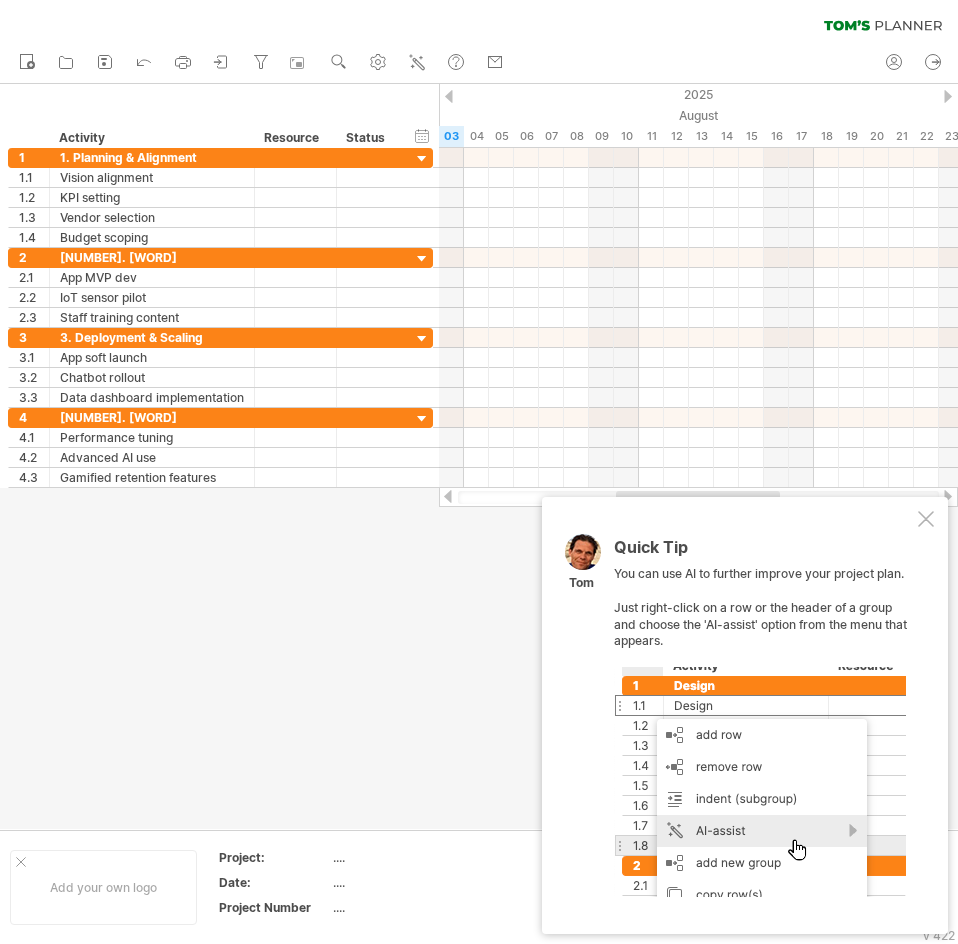click at bounding box center (926, 519) 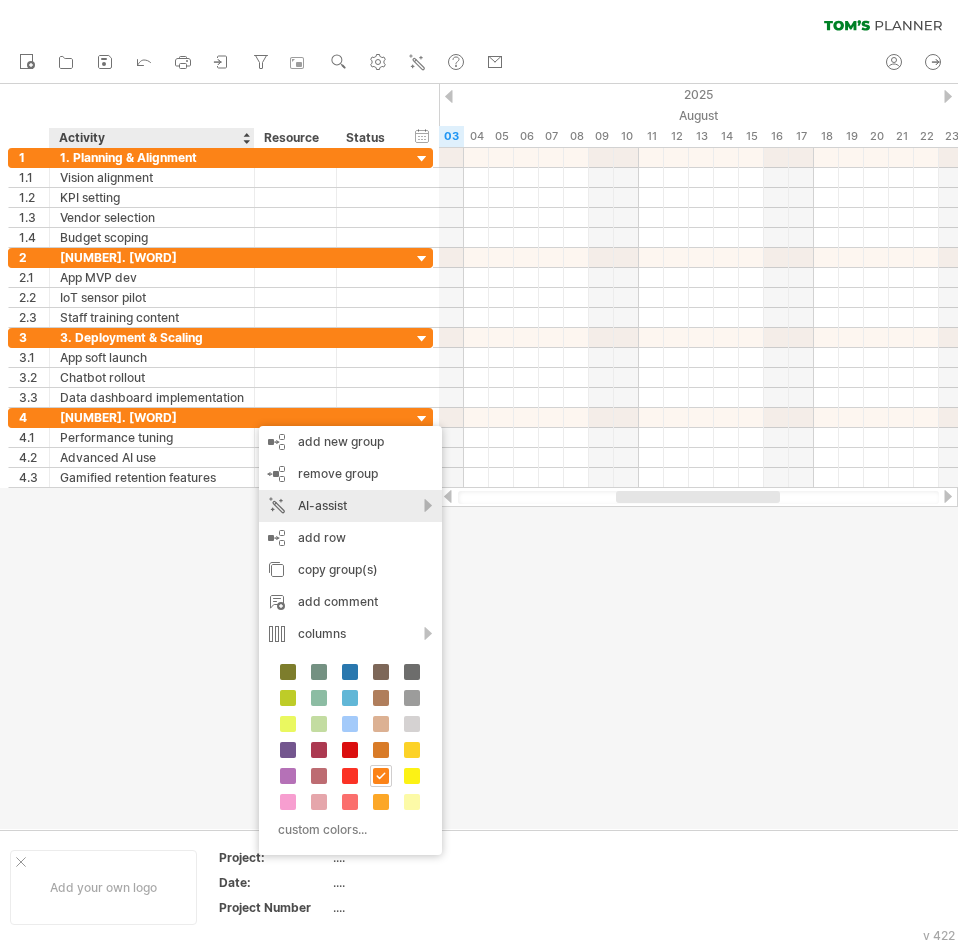 click on "AI-assist" at bounding box center [350, 506] 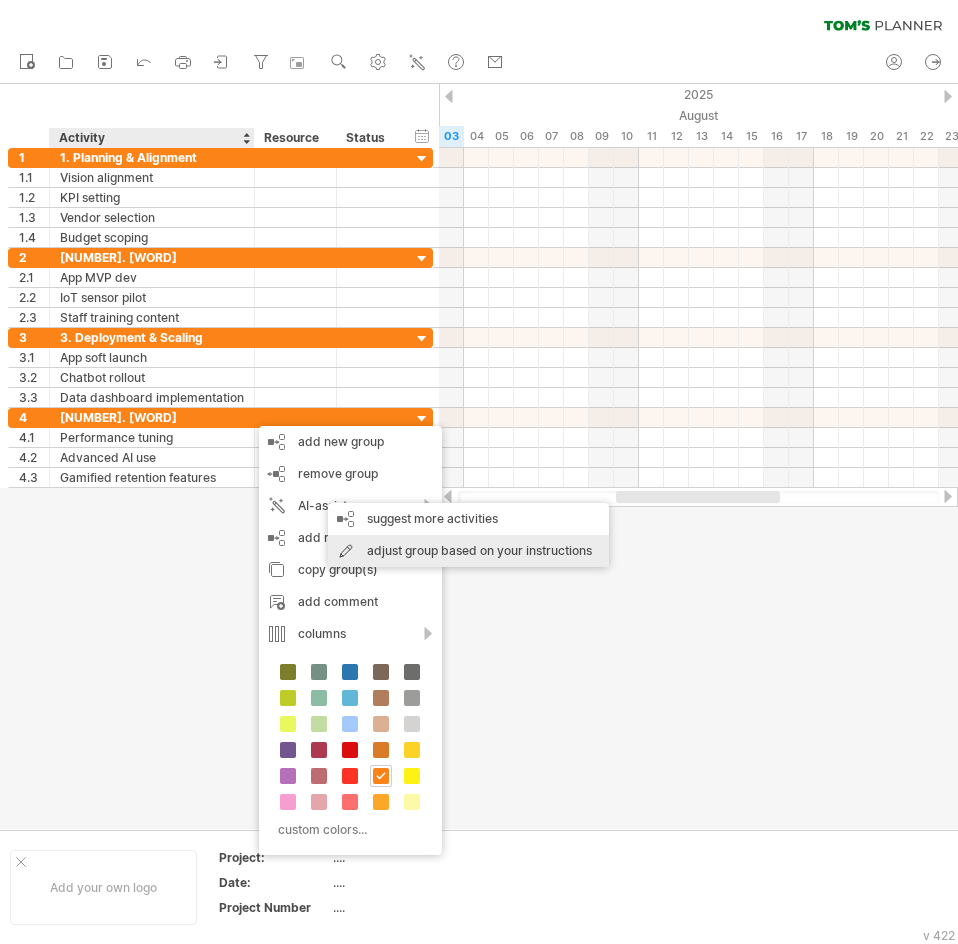 click on "adjust group based on your instructions" at bounding box center (468, 551) 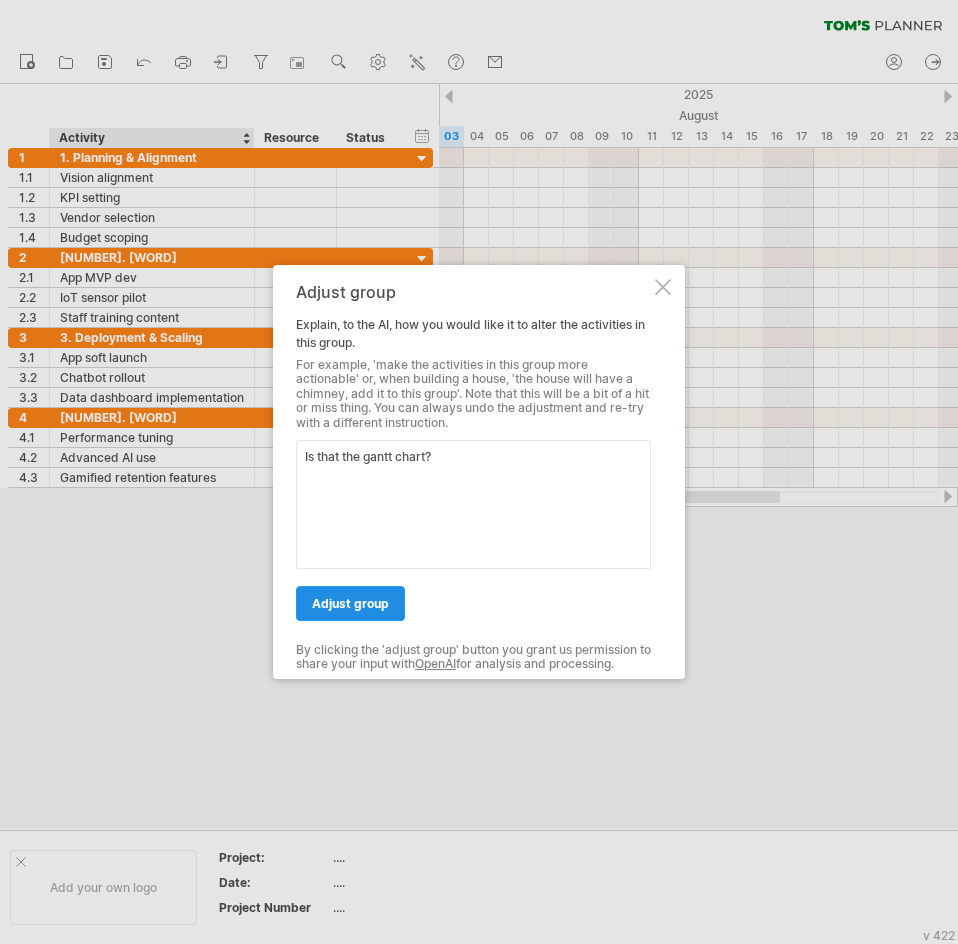 type on "Is that the gantt chart?" 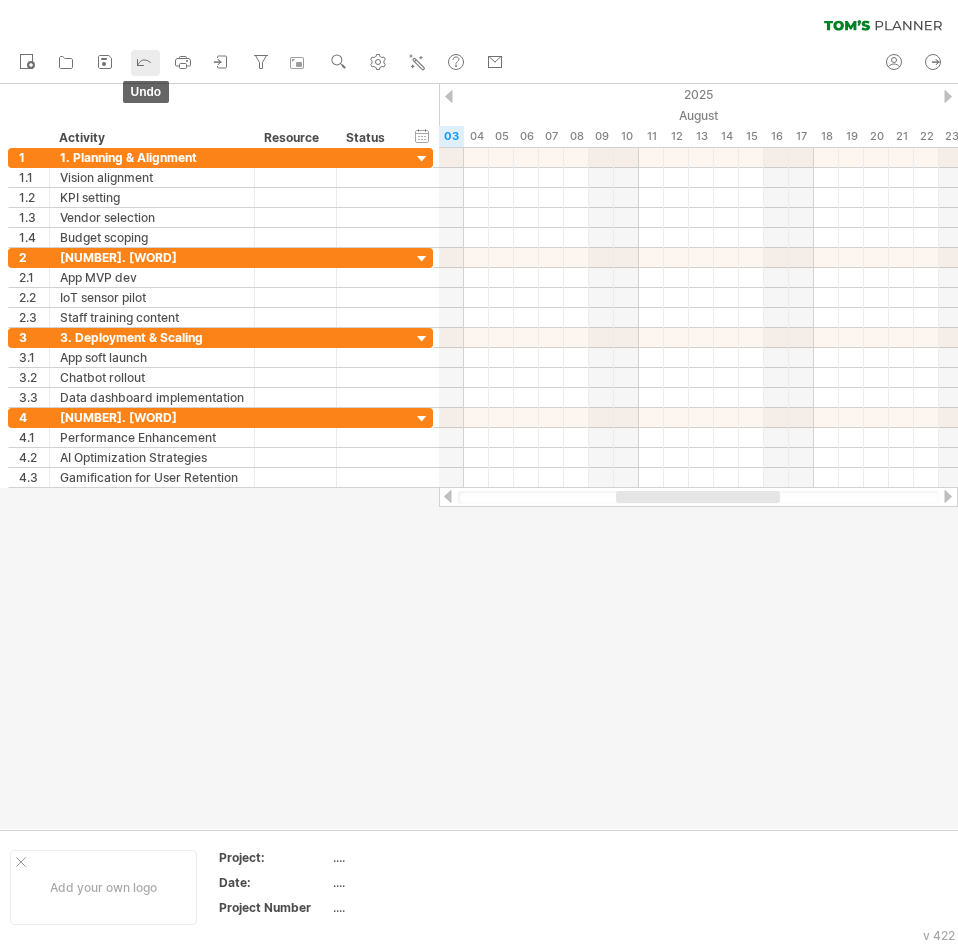 click 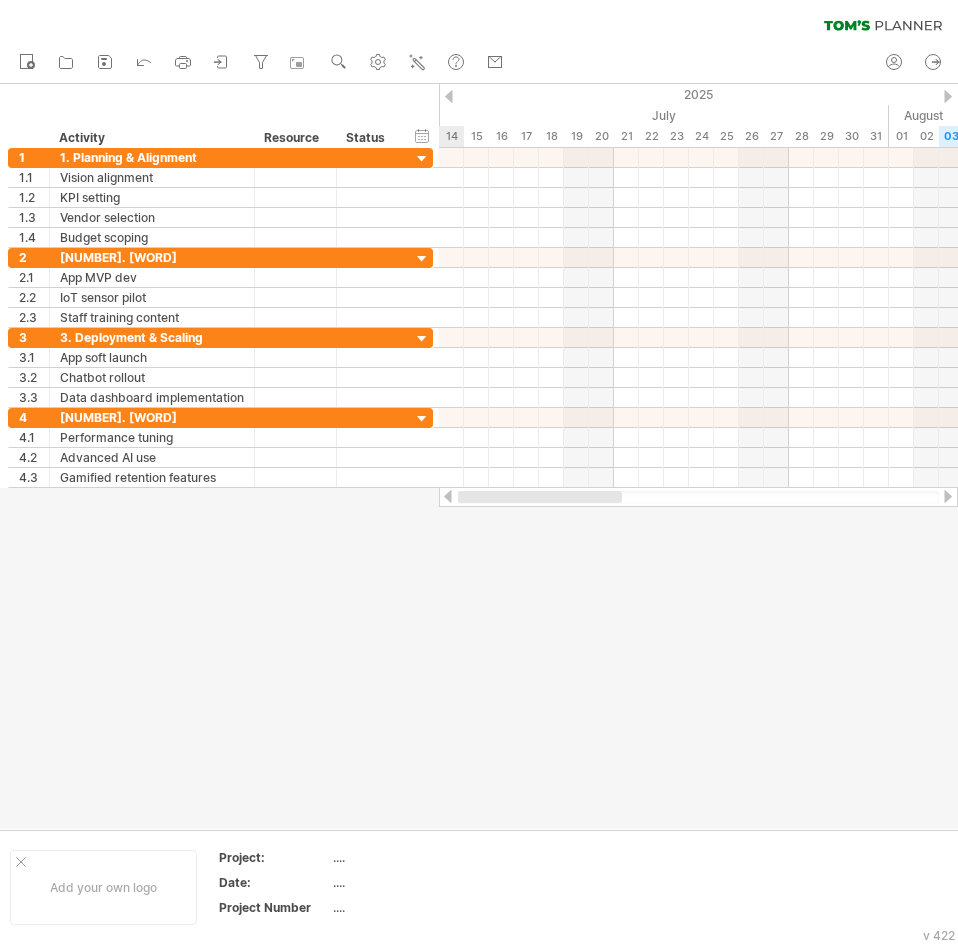 drag, startPoint x: 673, startPoint y: 496, endPoint x: 464, endPoint y: 519, distance: 210.26175 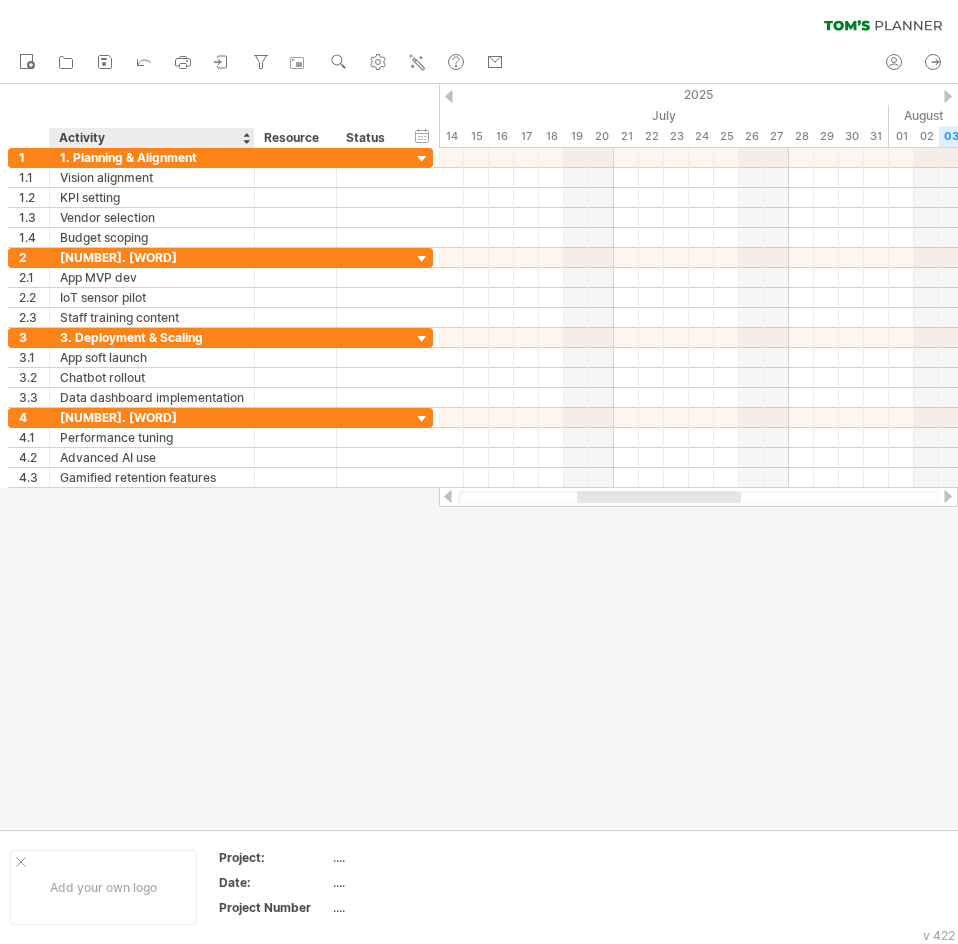 click at bounding box center (479, 456) 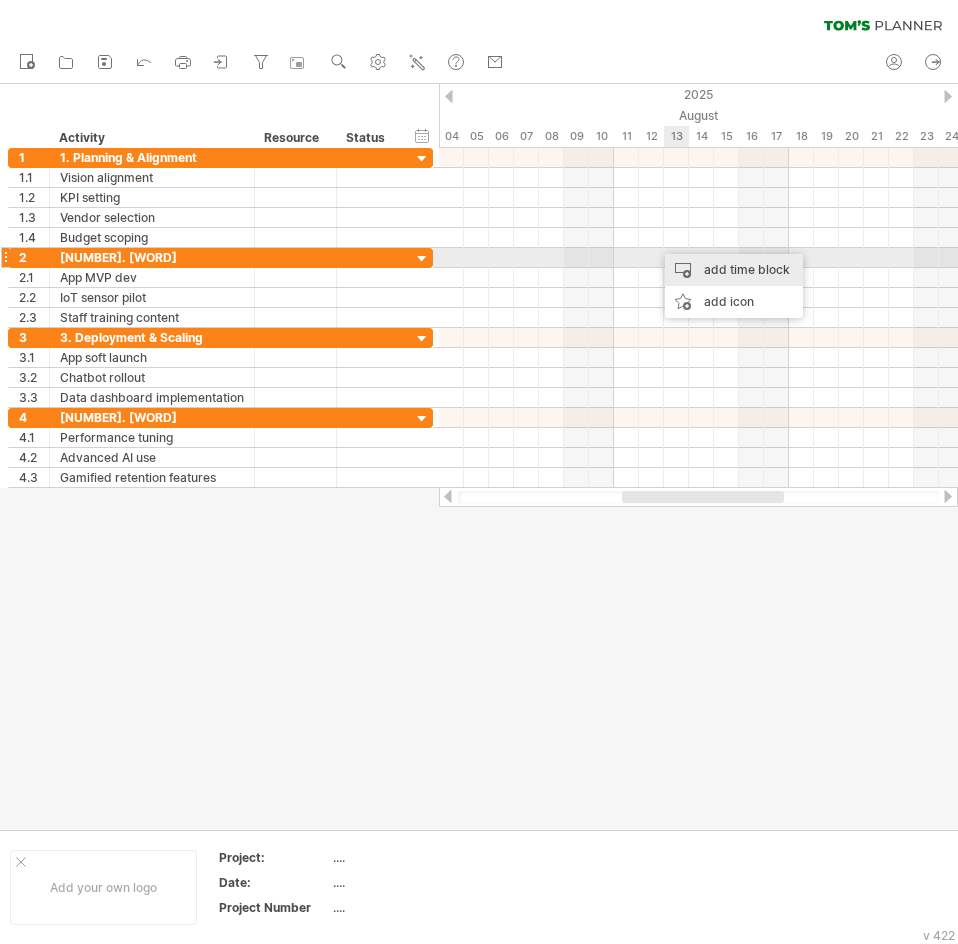 click on "add time block" at bounding box center [734, 270] 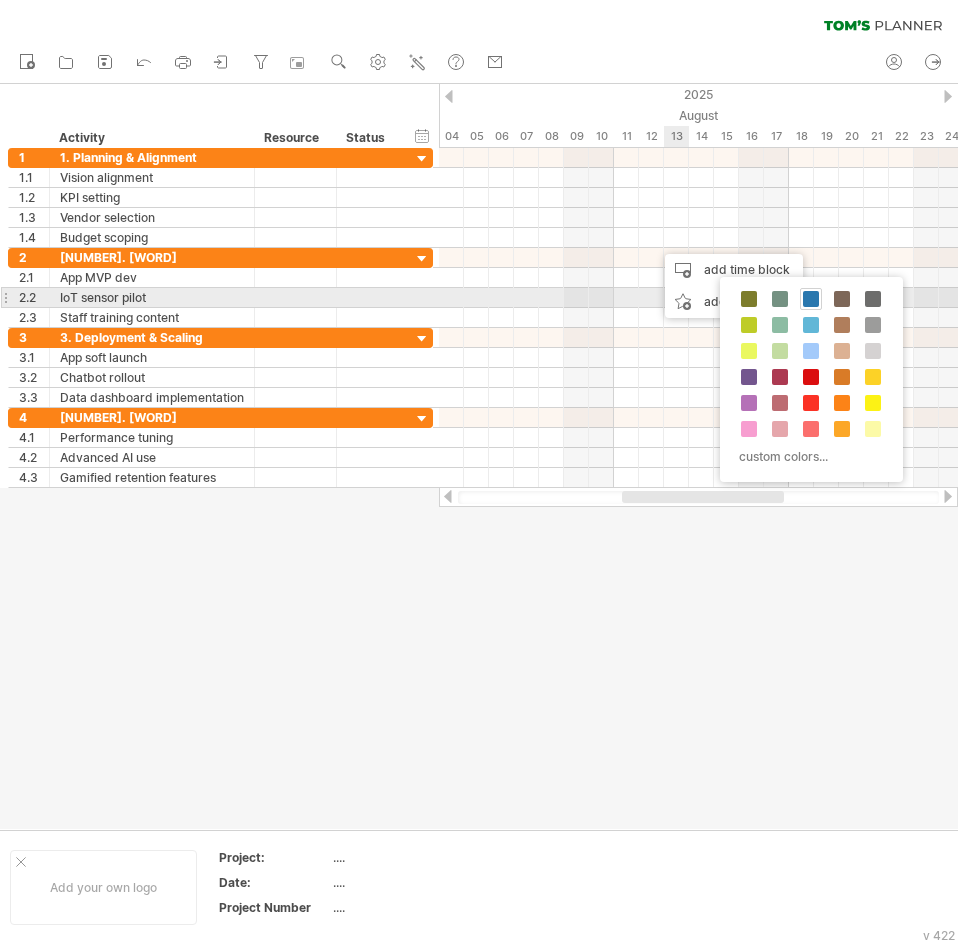 click at bounding box center [811, 299] 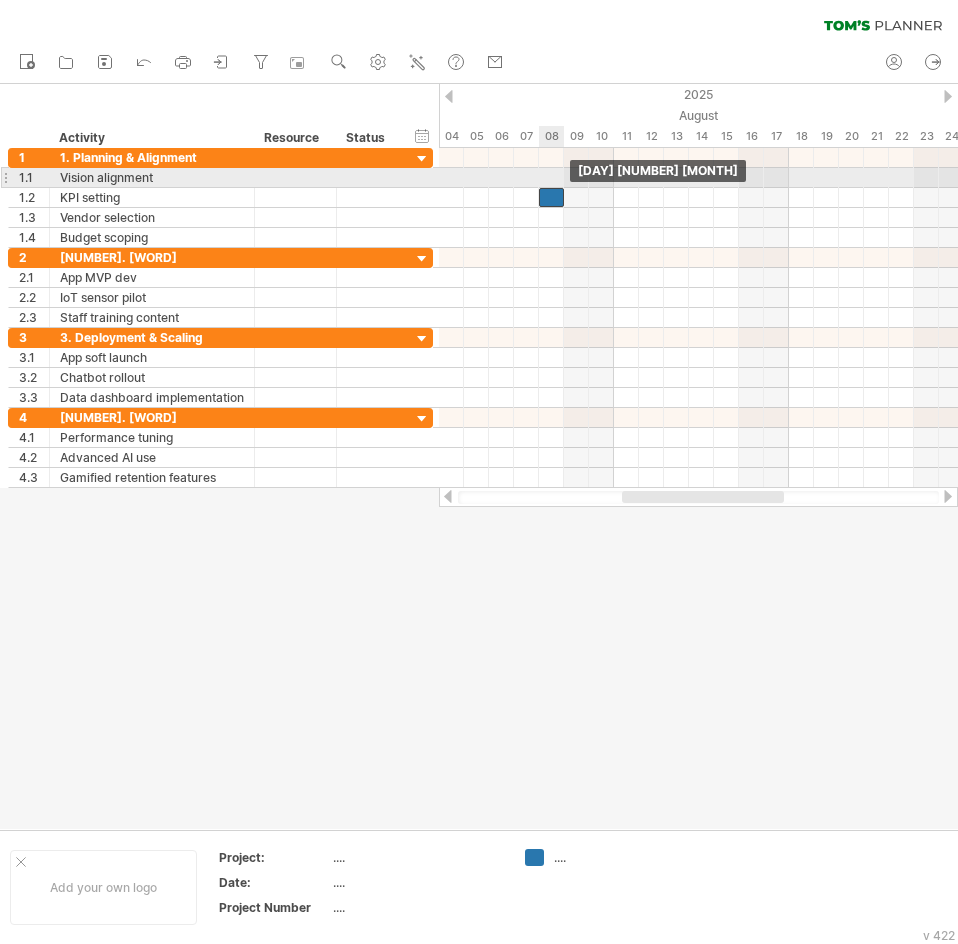 drag, startPoint x: 659, startPoint y: 233, endPoint x: 546, endPoint y: 185, distance: 122.77215 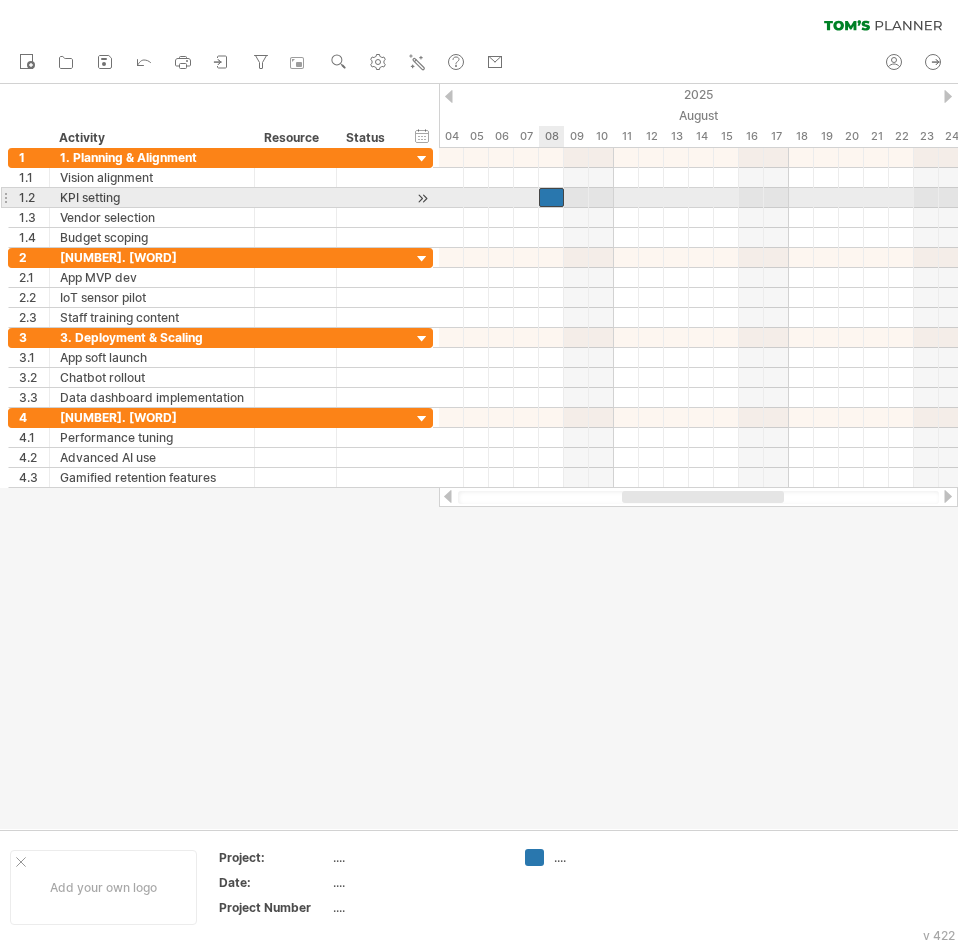 click at bounding box center [551, 197] 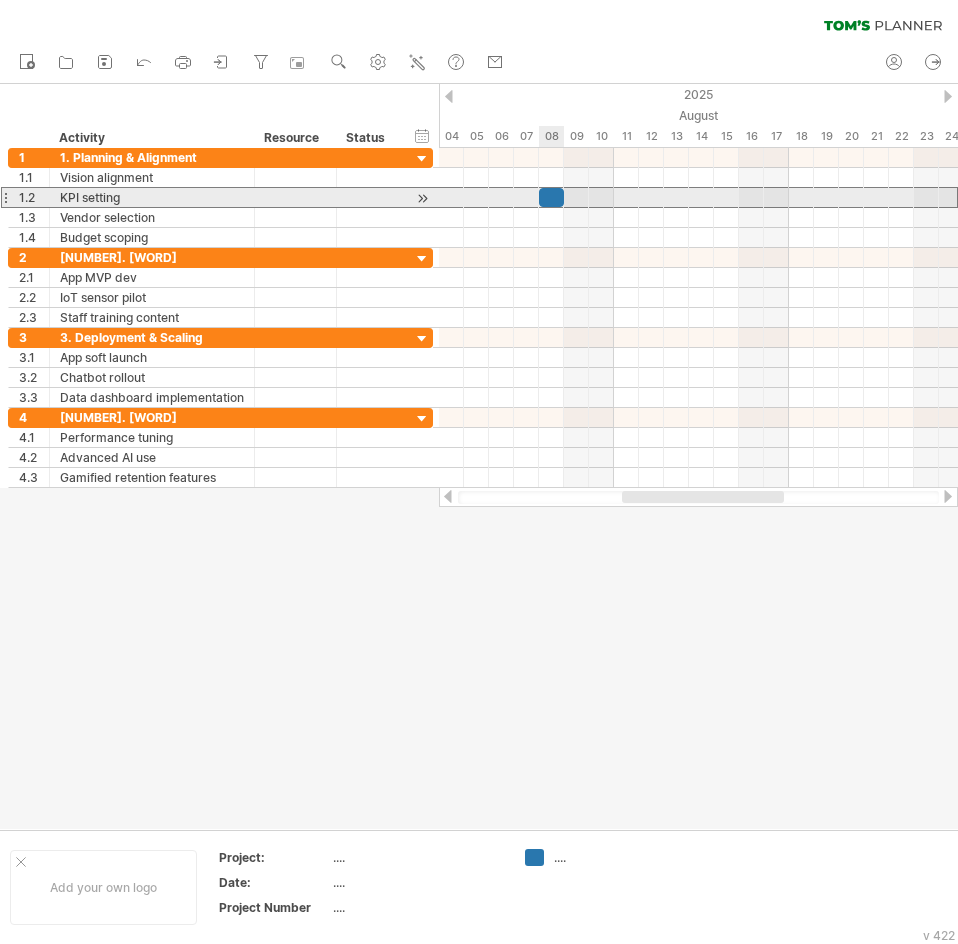 drag, startPoint x: 390, startPoint y: 193, endPoint x: 550, endPoint y: 199, distance: 160.11246 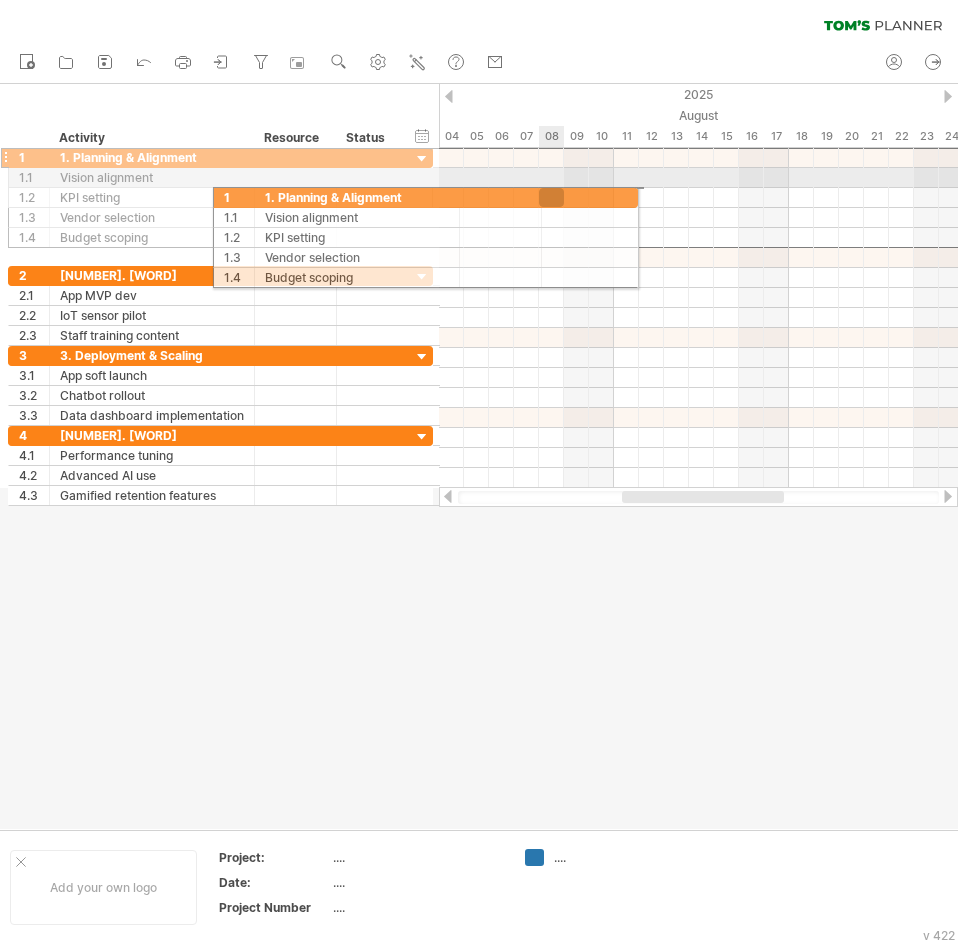 drag, startPoint x: 345, startPoint y: 153, endPoint x: 560, endPoint y: 194, distance: 218.87439 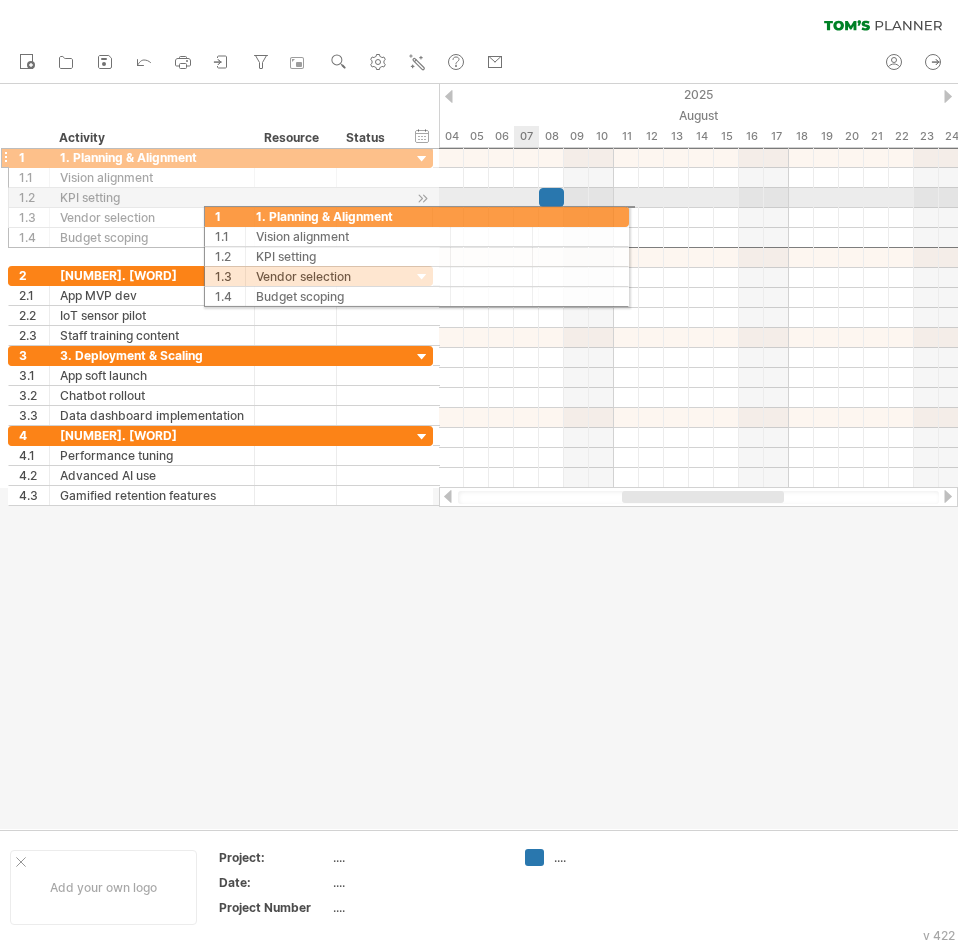 drag, startPoint x: 323, startPoint y: 154, endPoint x: 535, endPoint y: 213, distance: 220.05681 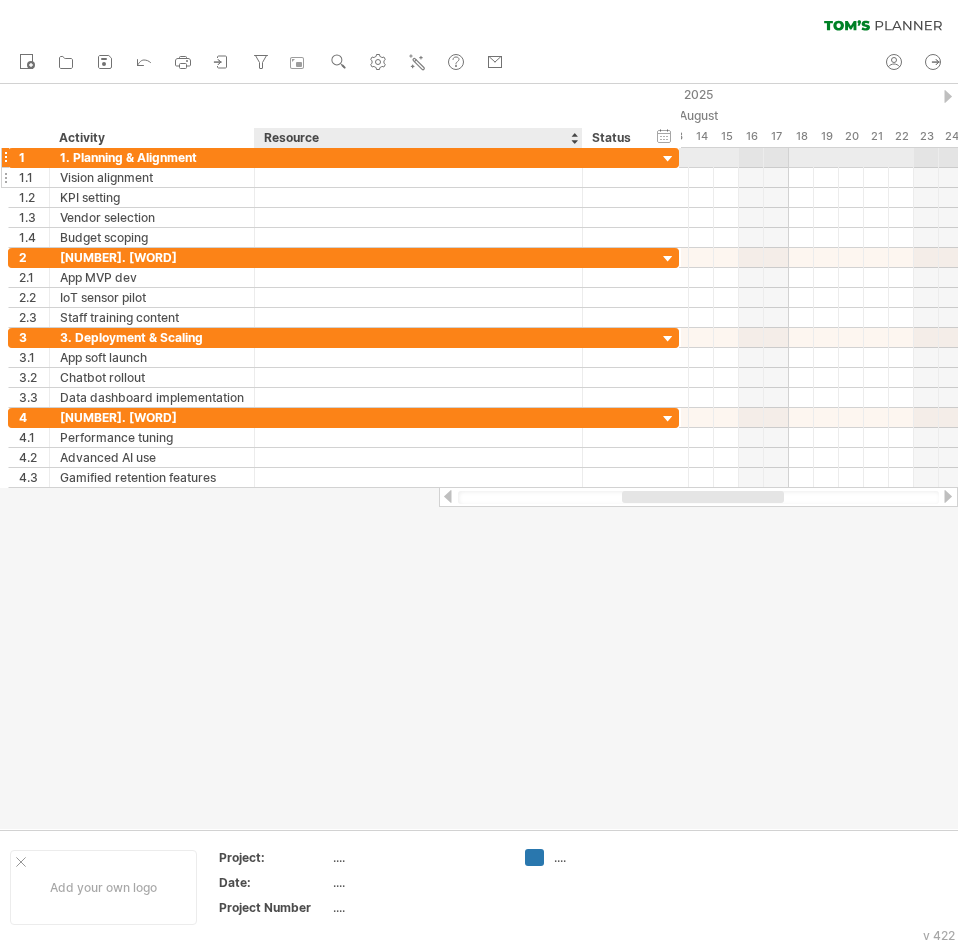drag, startPoint x: 333, startPoint y: 166, endPoint x: 579, endPoint y: 180, distance: 246.39806 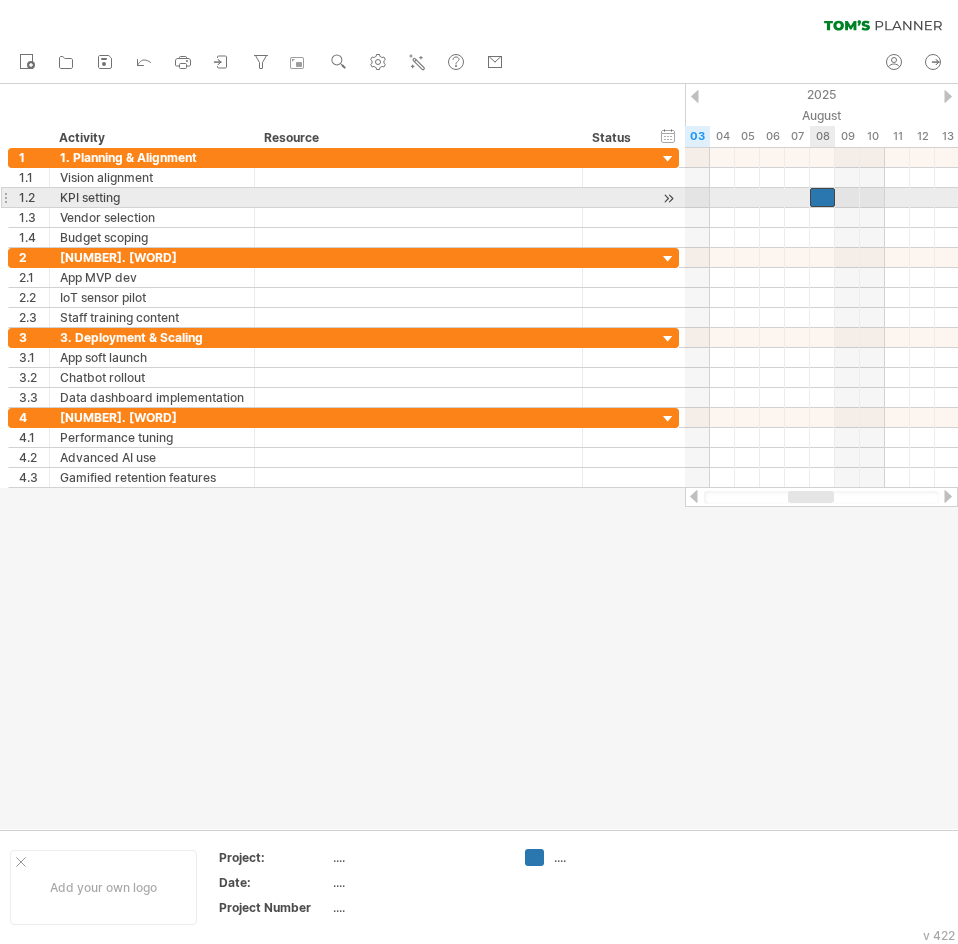 click at bounding box center (822, 197) 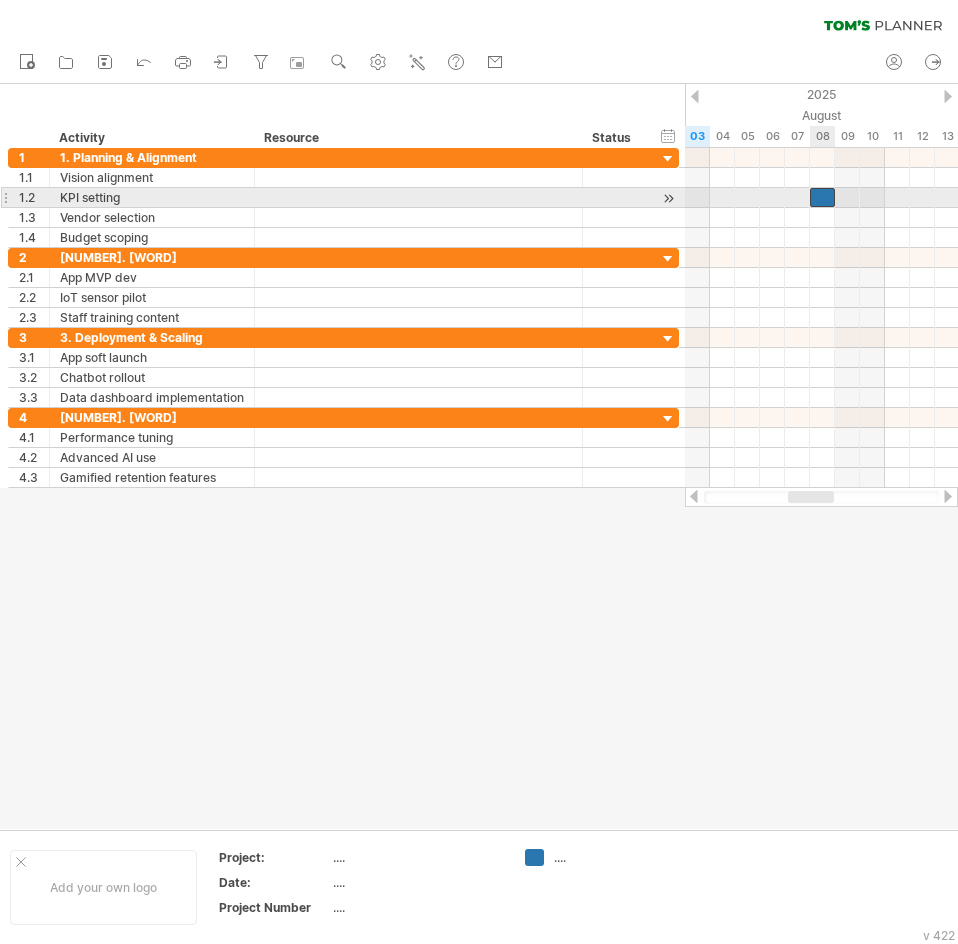 click at bounding box center [822, 197] 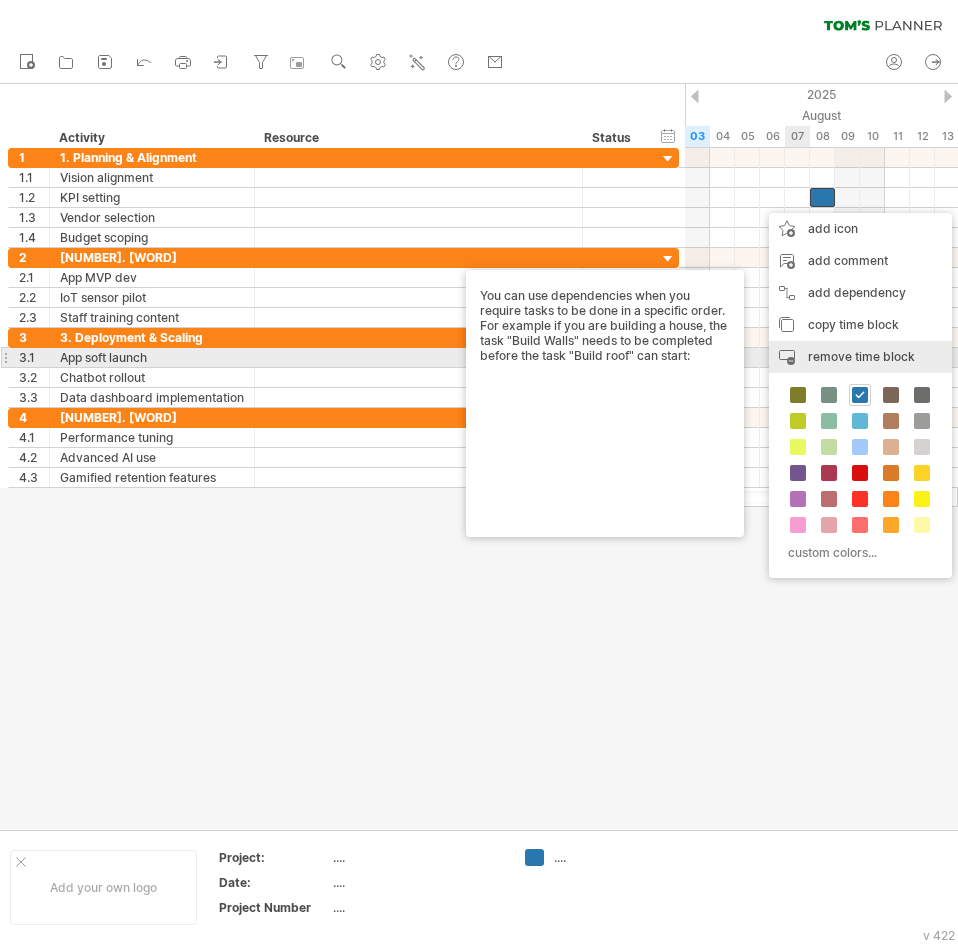 click on "remove time block" at bounding box center (861, 356) 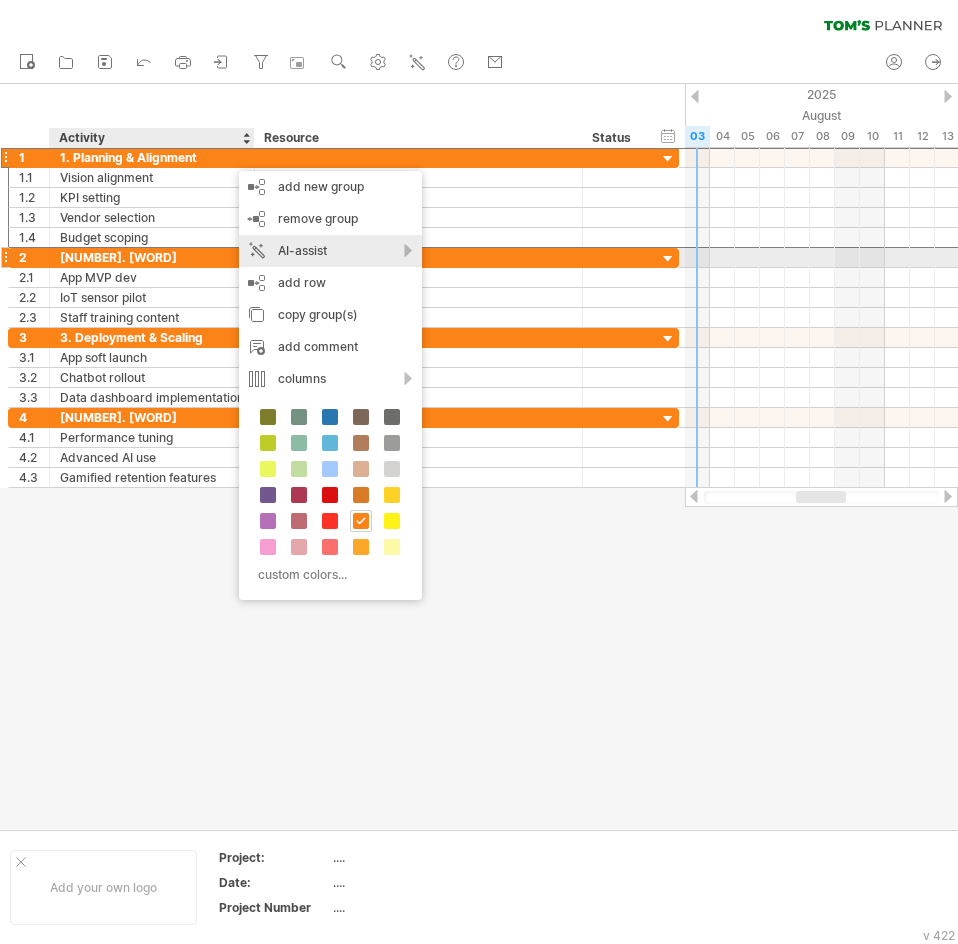 click on "AI-assist" at bounding box center (330, 251) 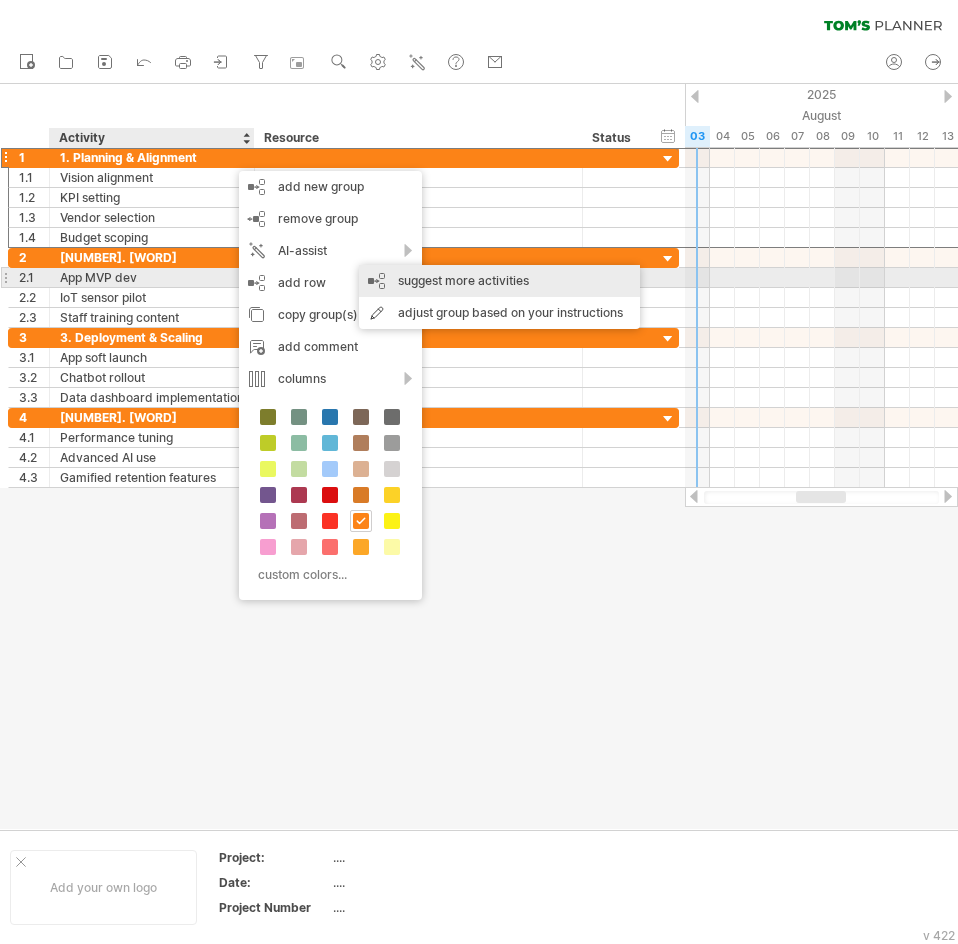 click on "suggest more activities" at bounding box center [499, 281] 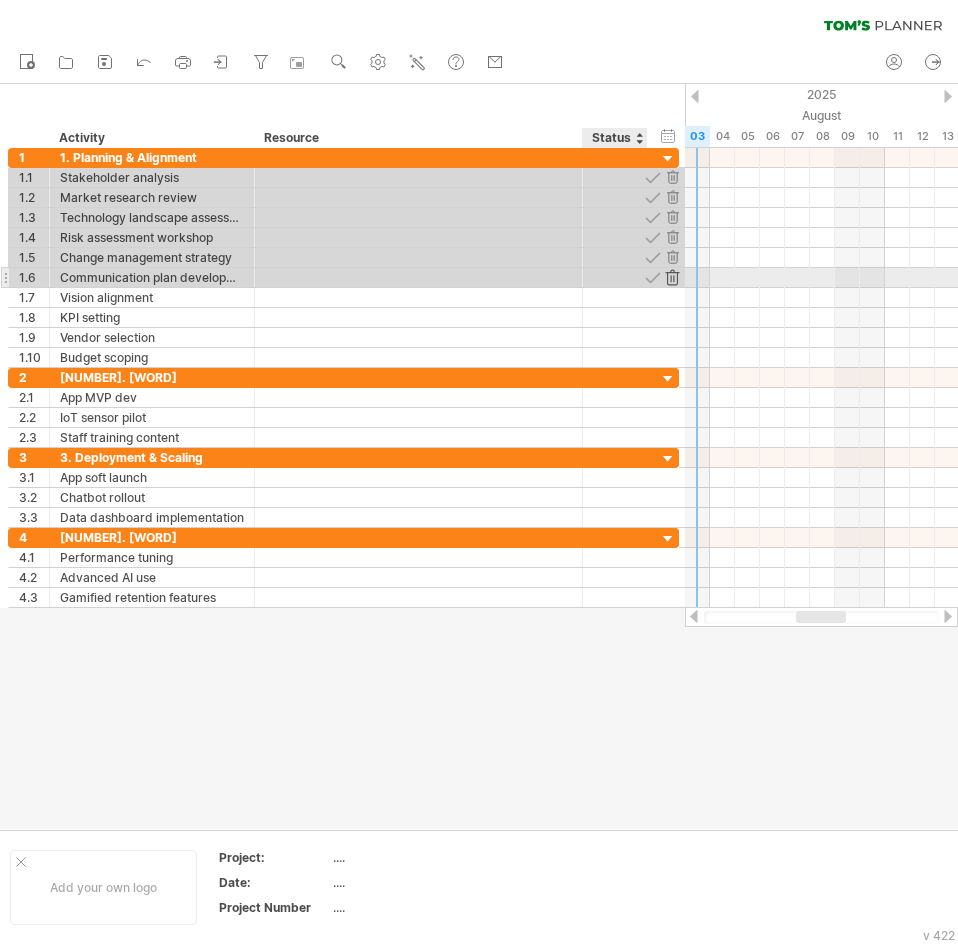 click at bounding box center [672, 277] 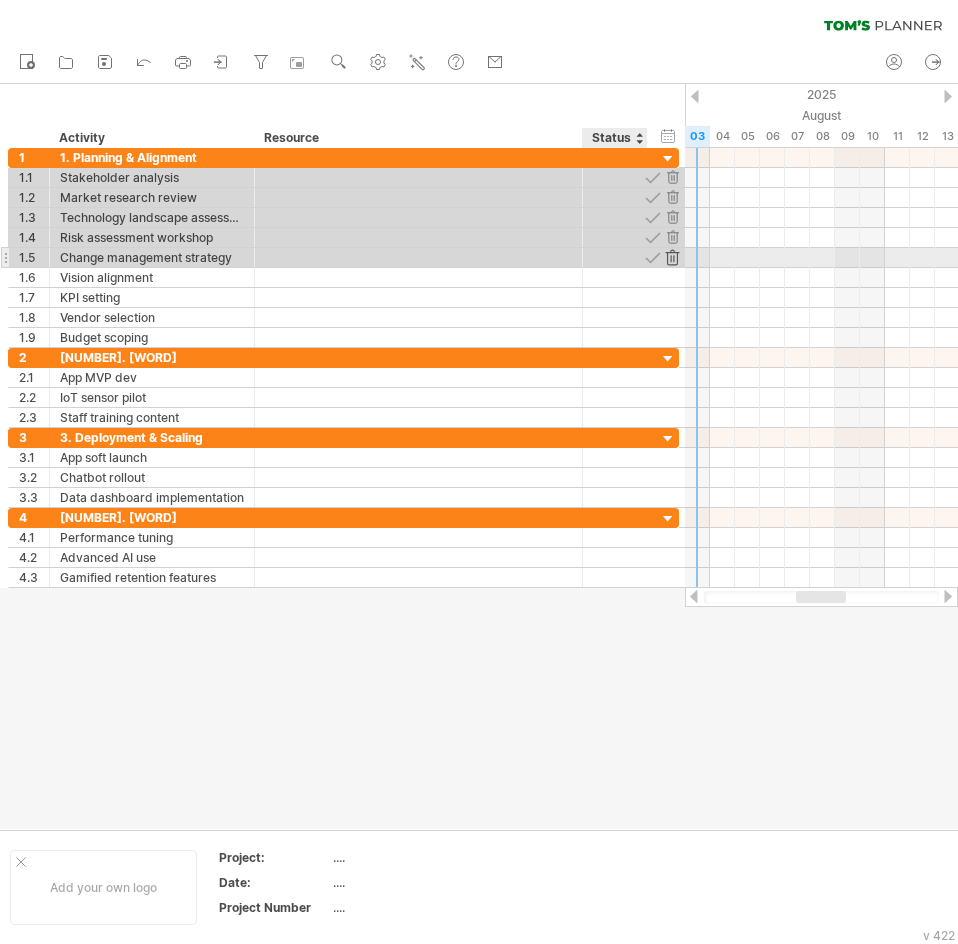 click at bounding box center (672, 257) 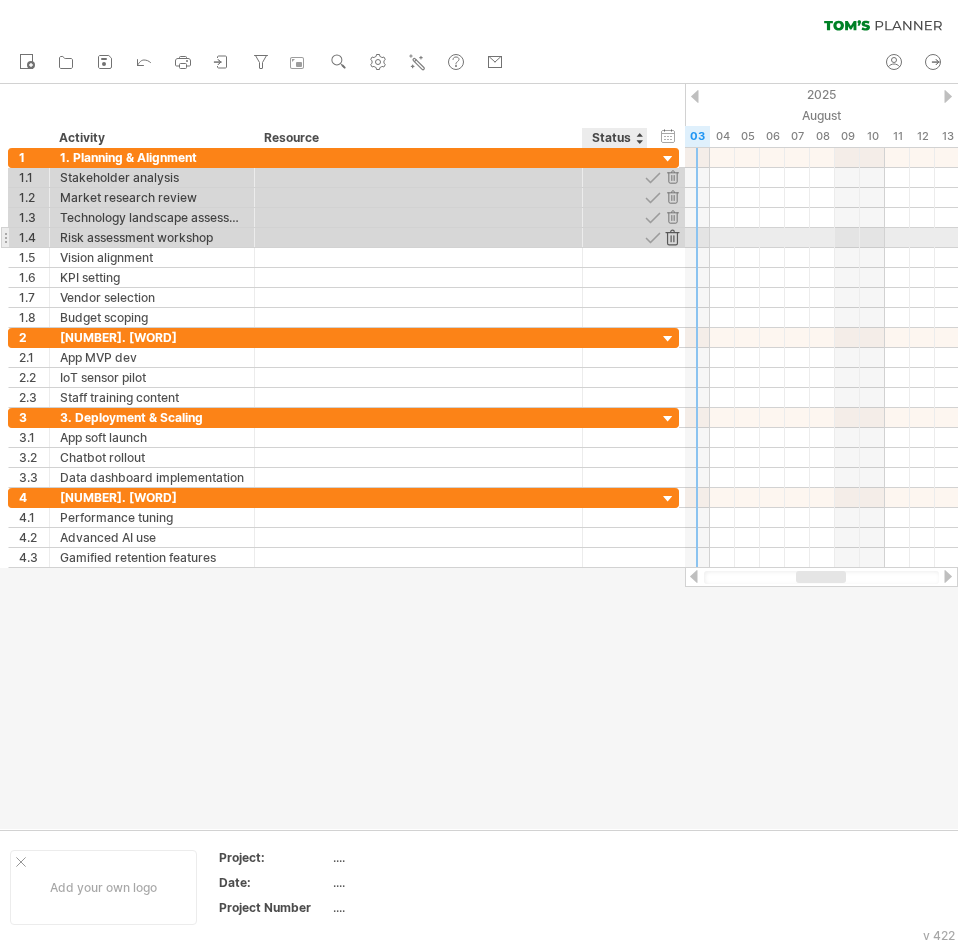click at bounding box center [672, 237] 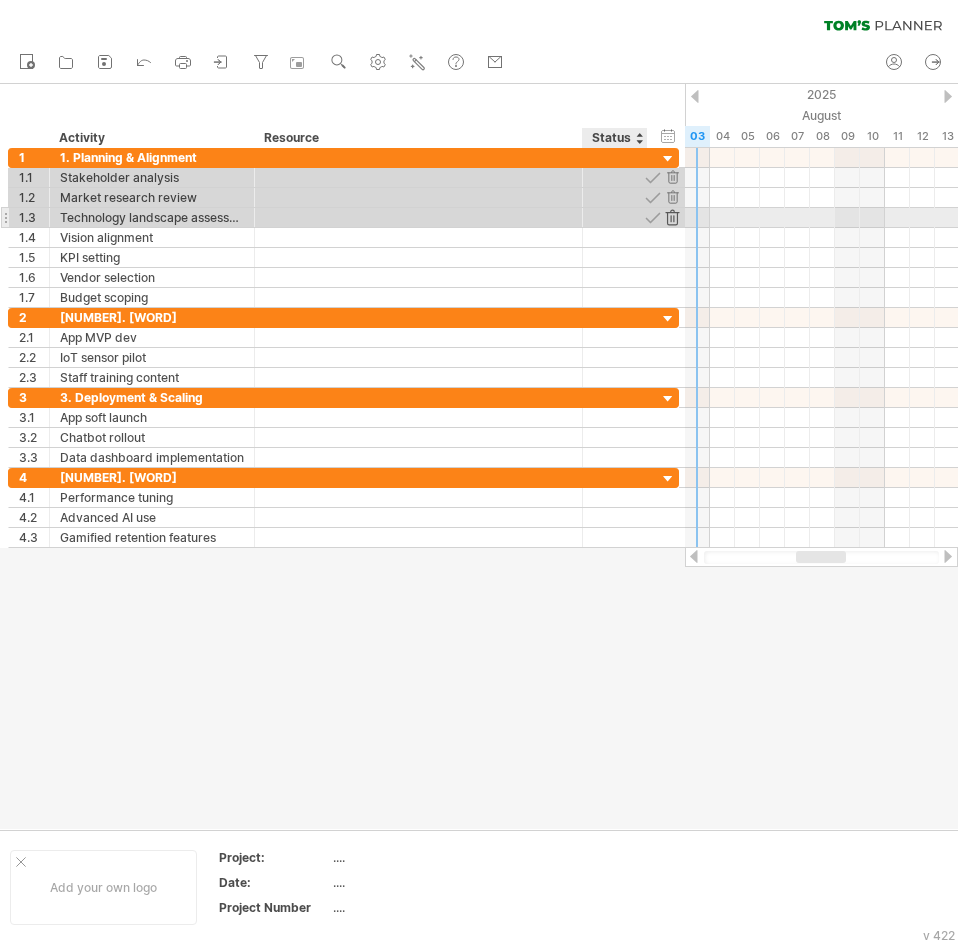 click at bounding box center [672, 217] 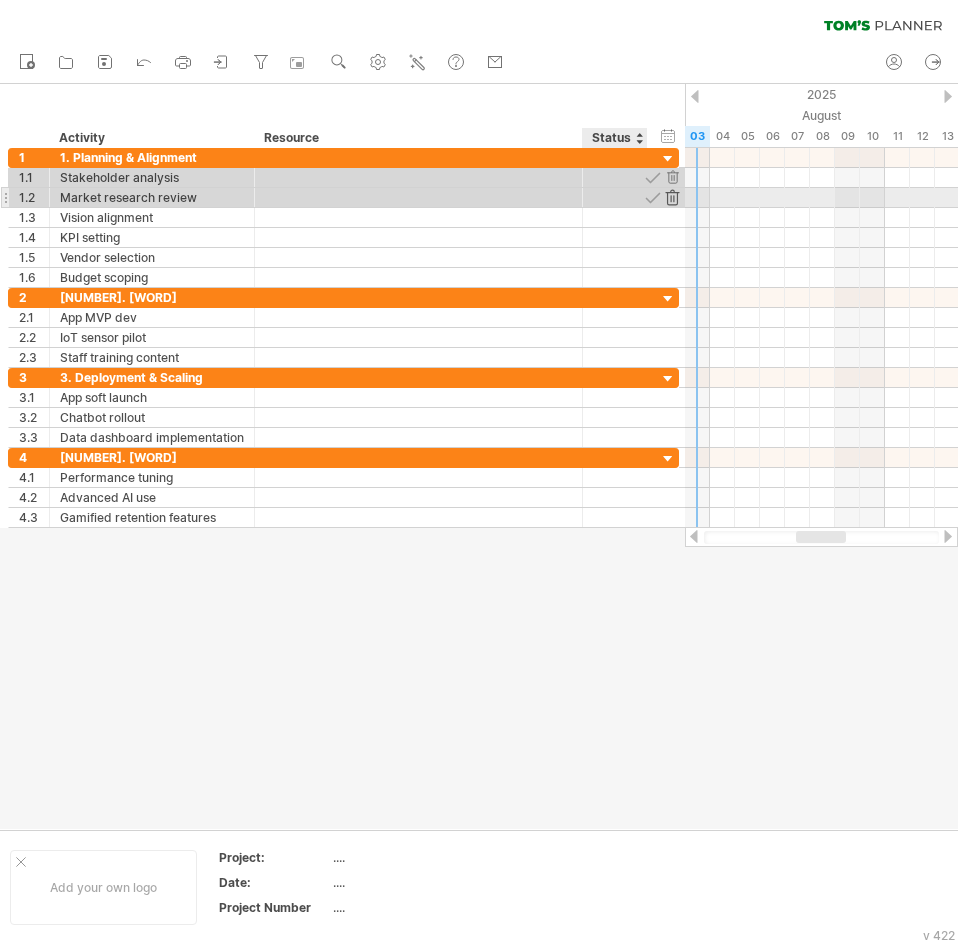 click at bounding box center (672, 197) 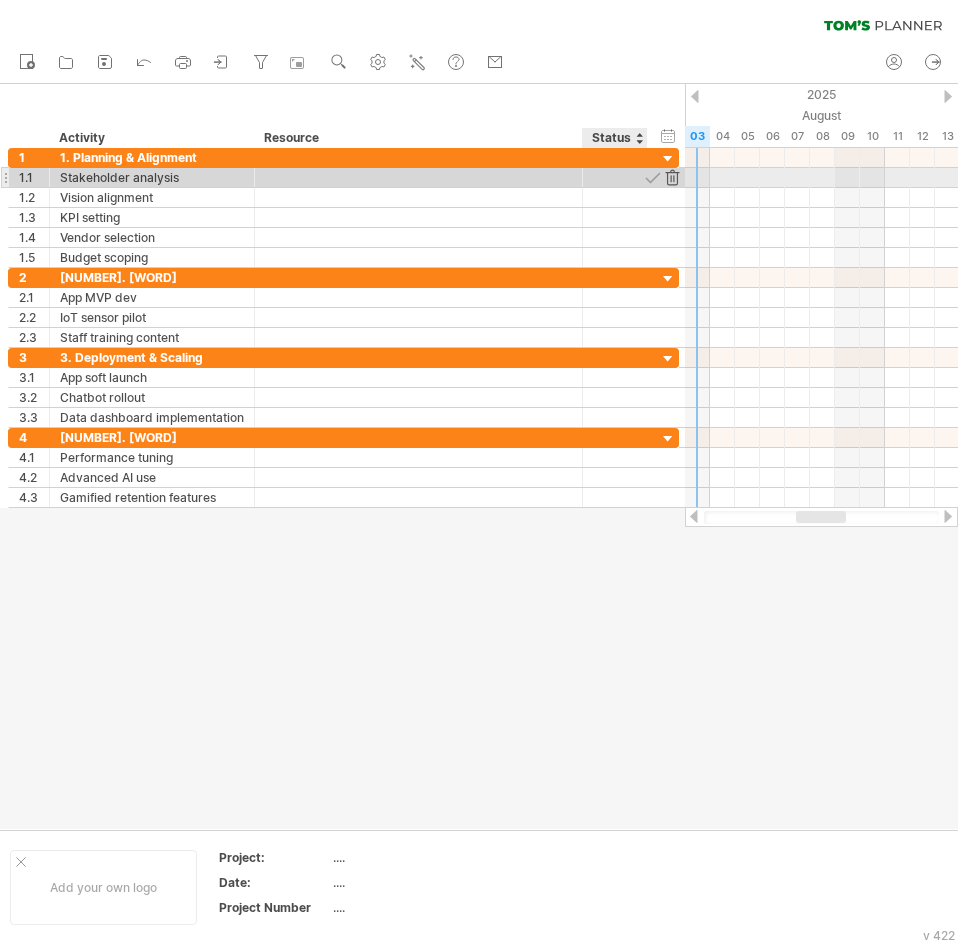 click at bounding box center (672, 177) 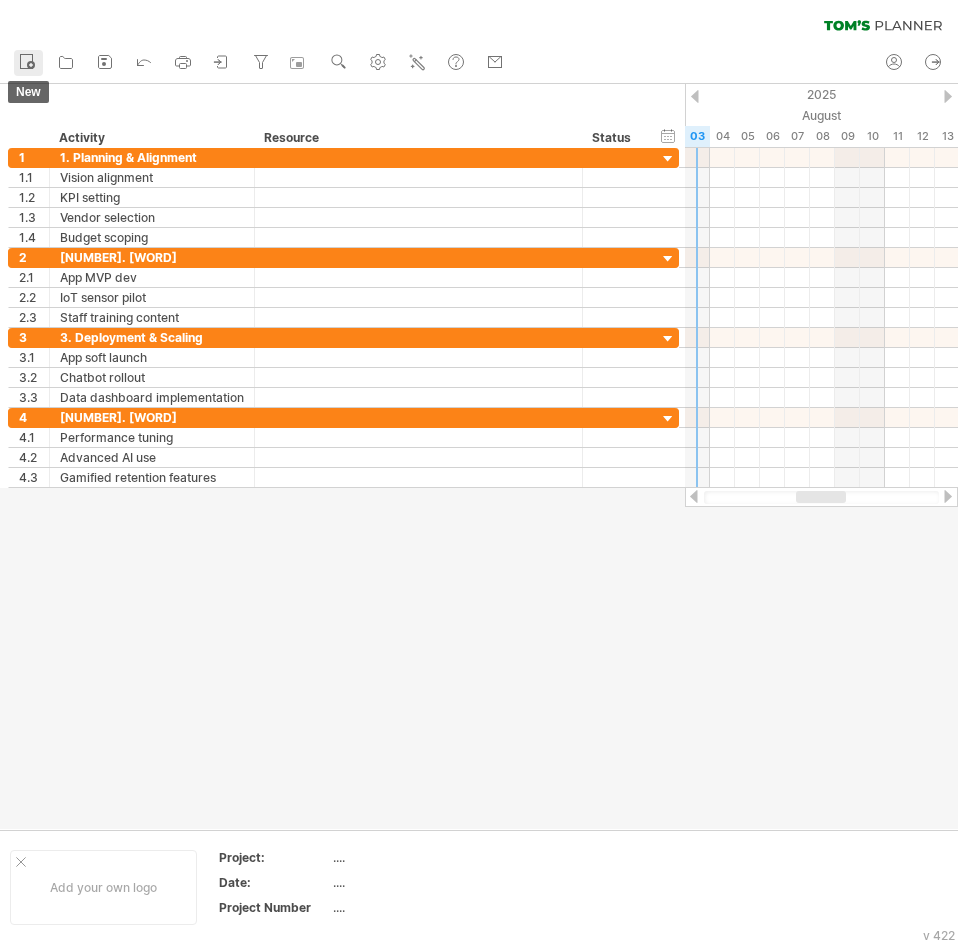 click 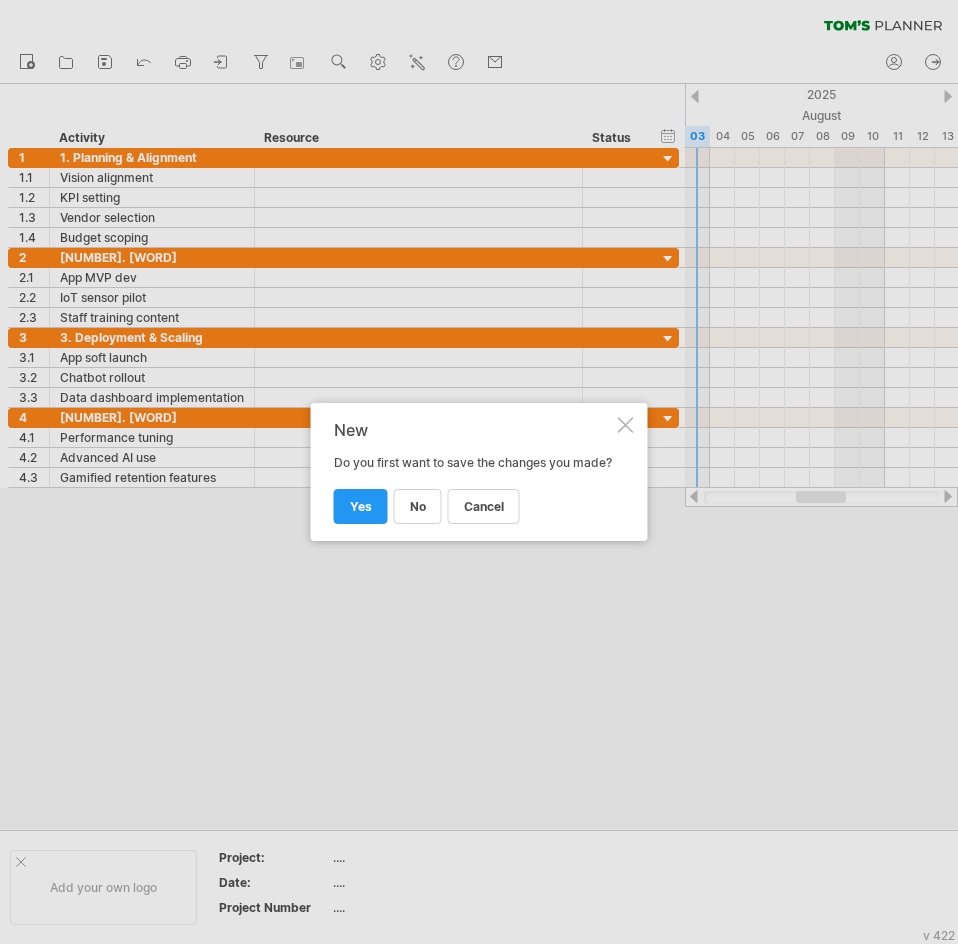 click on "New Do you first want to save the changes you made? cancel no yes" at bounding box center [479, 472] 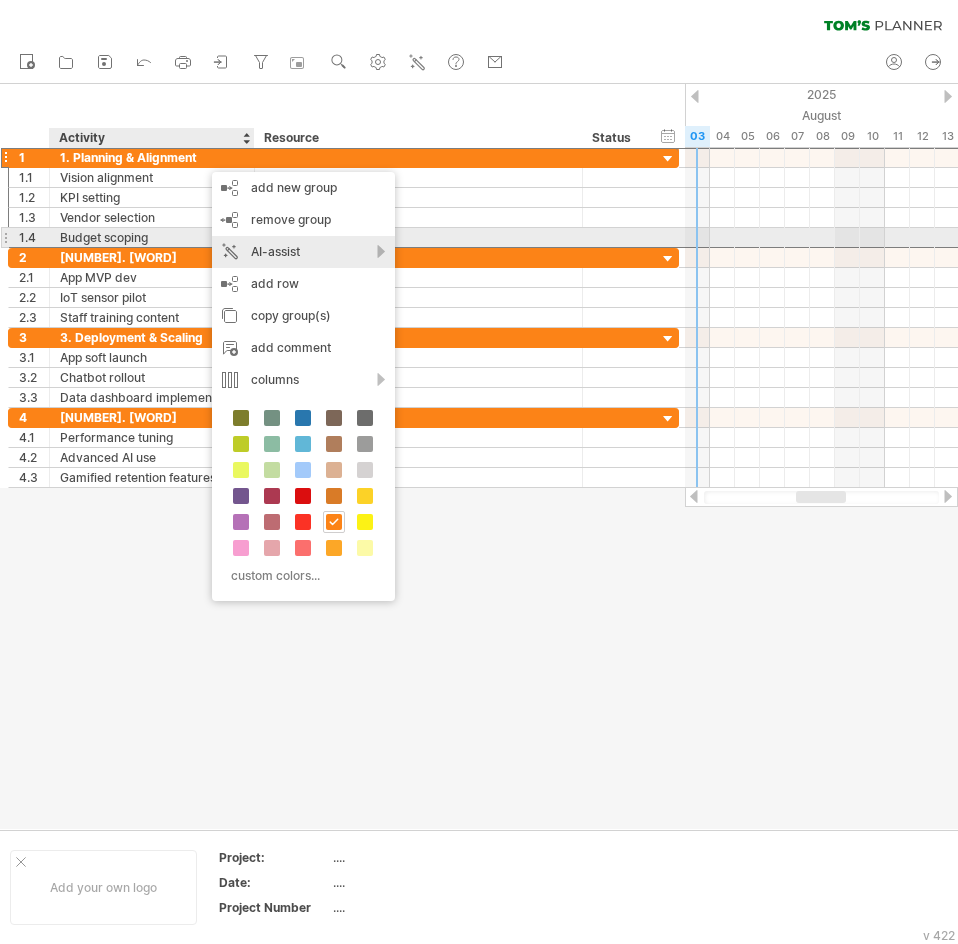 click on "AI-assist" at bounding box center [303, 252] 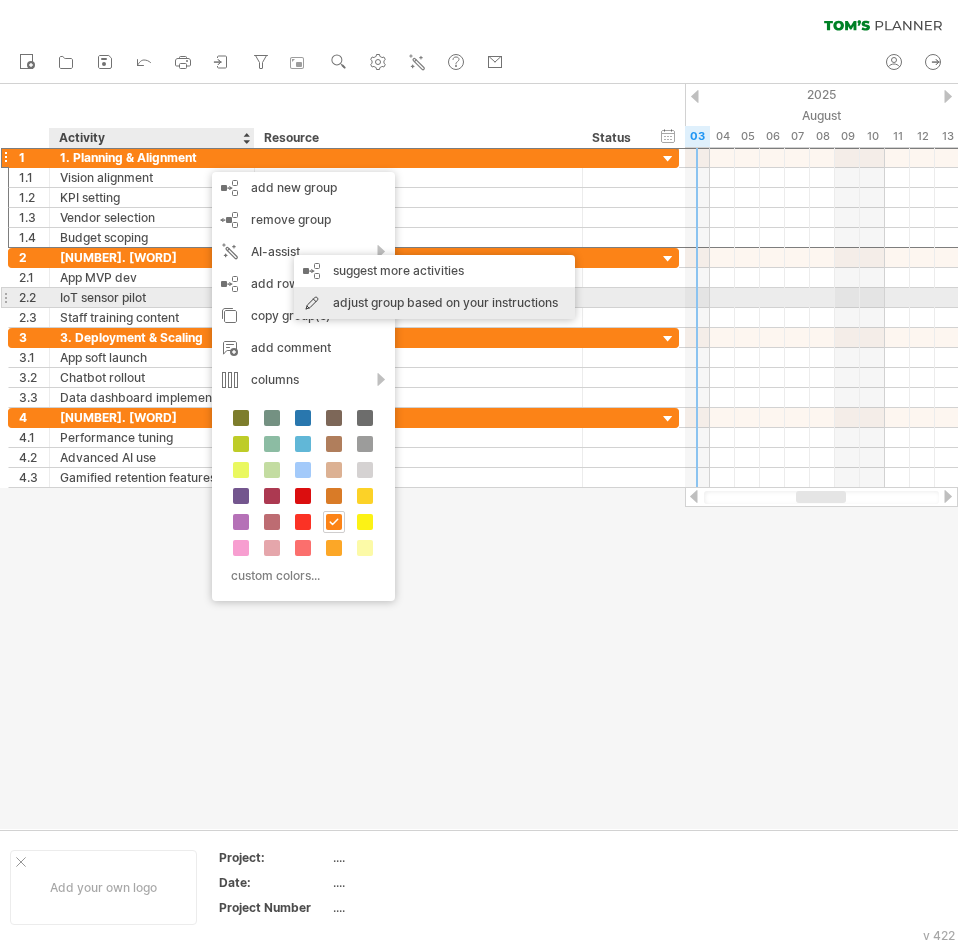 click on "adjust group based on your instructions" at bounding box center (434, 303) 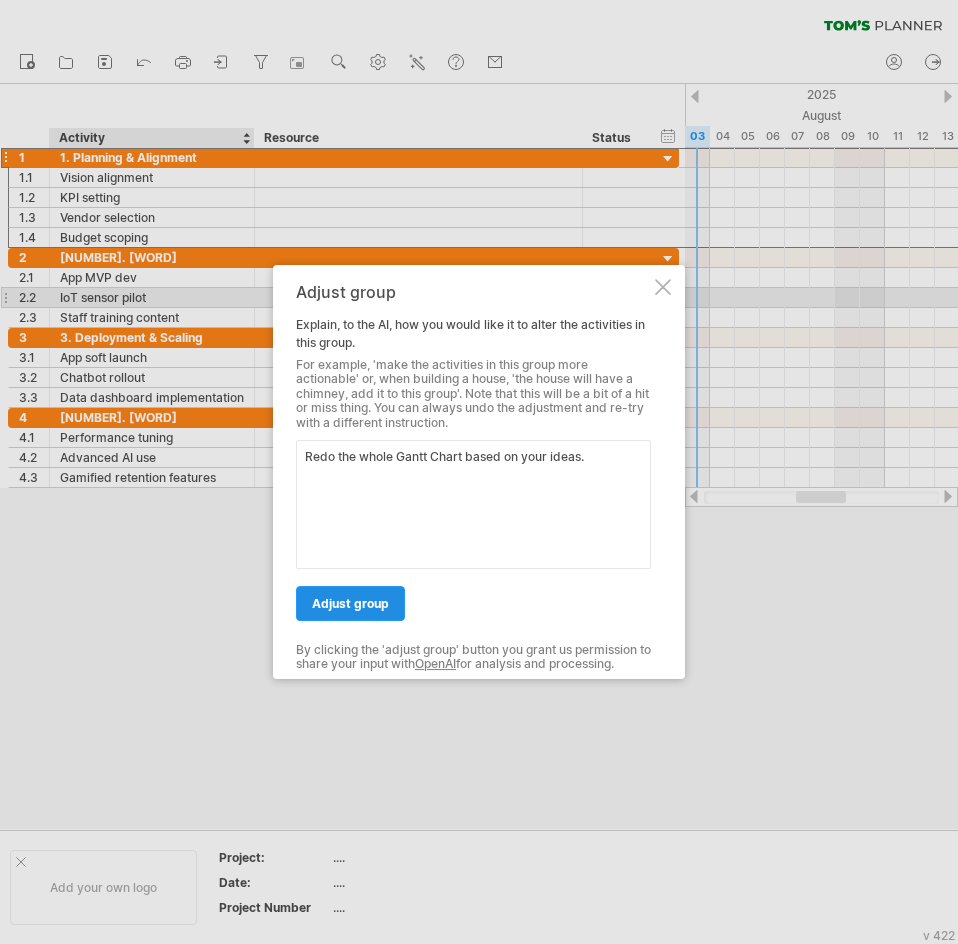 type on "Redo the whole Gantt Chart based on your ideas." 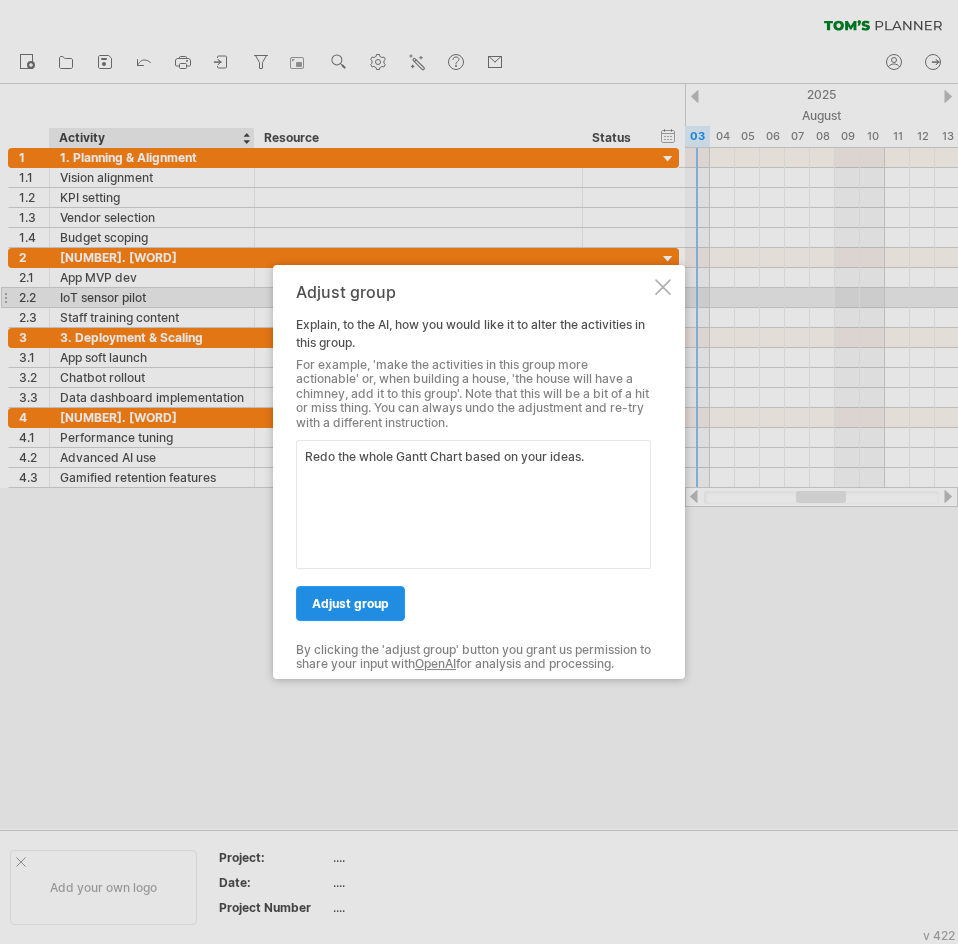 click on "adjust group" at bounding box center (350, 603) 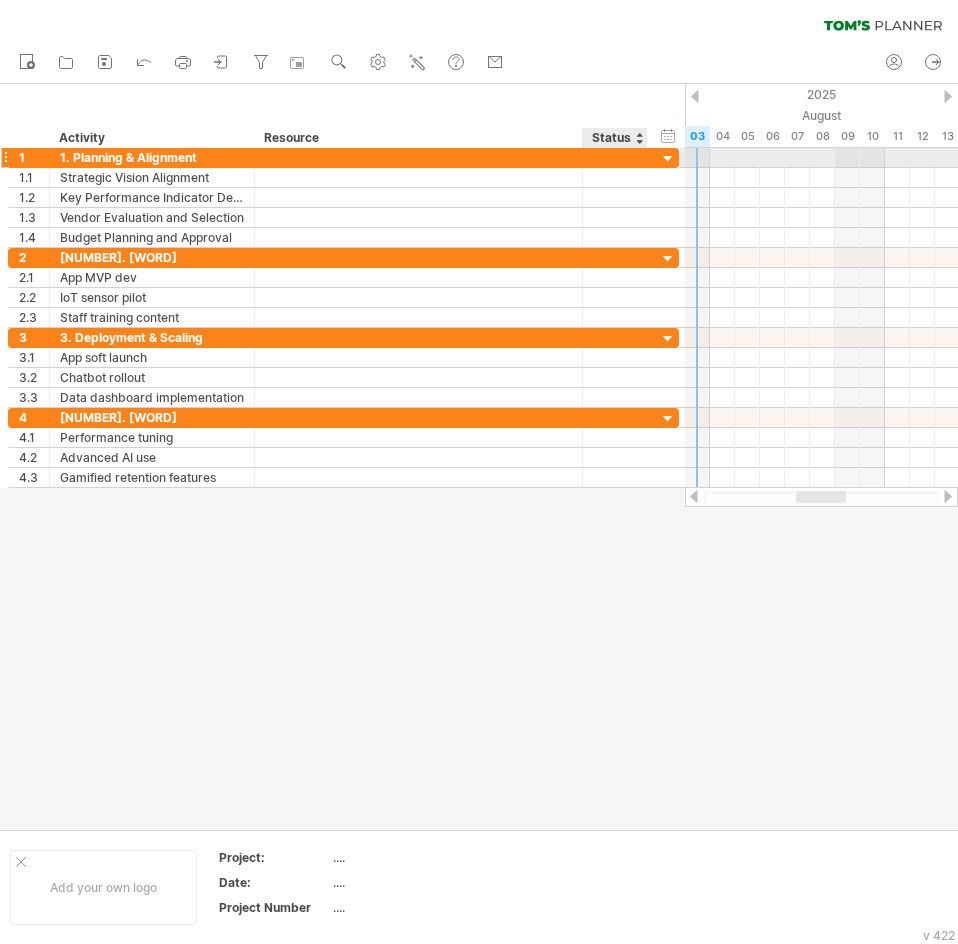 click at bounding box center (668, 159) 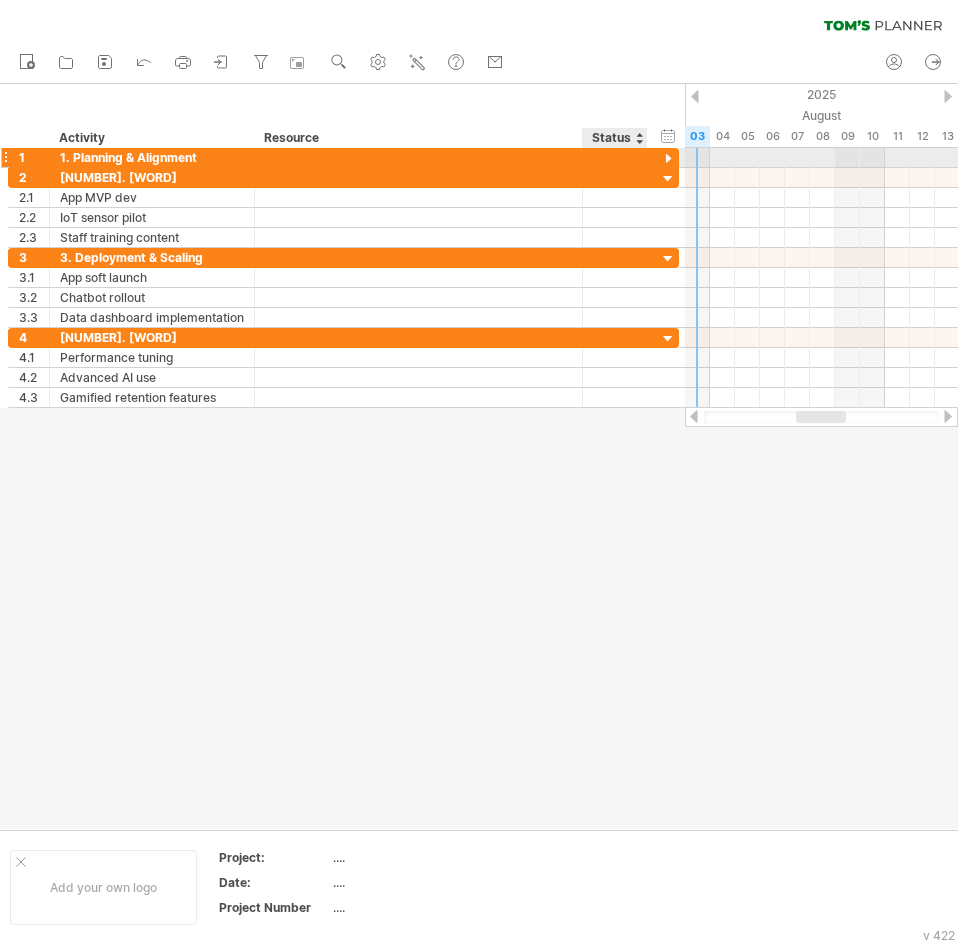 click at bounding box center [668, 159] 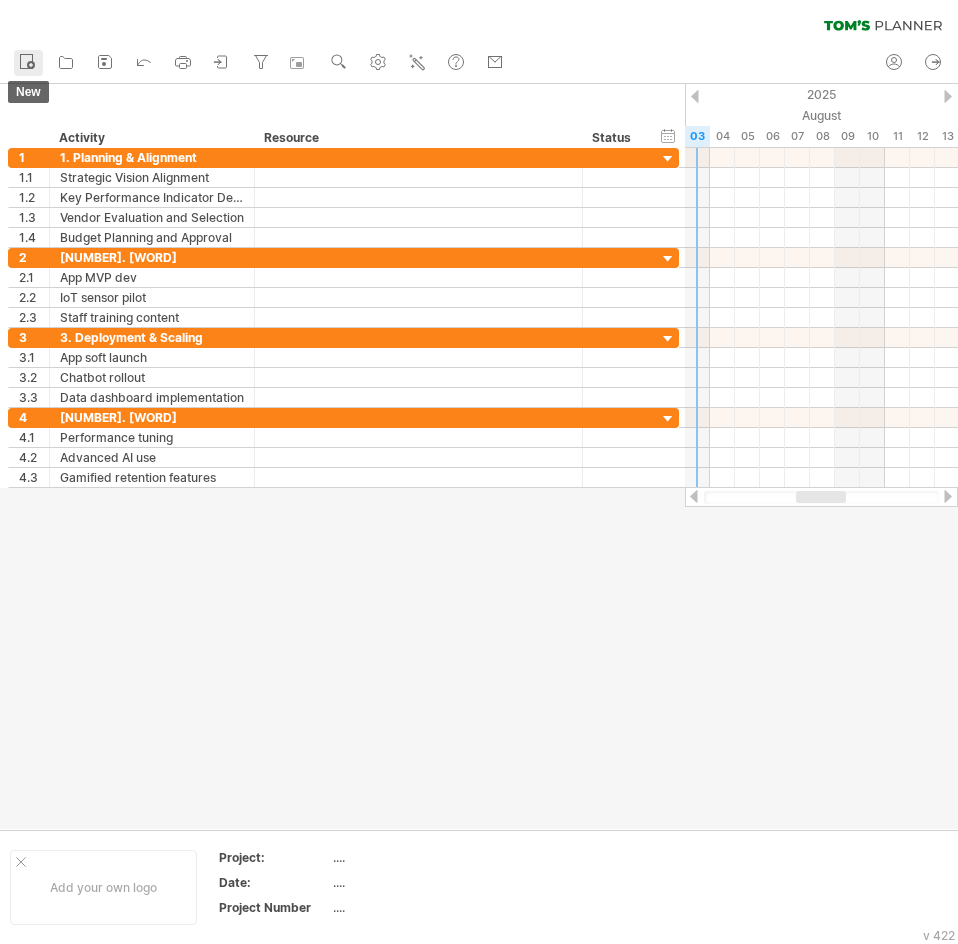 click 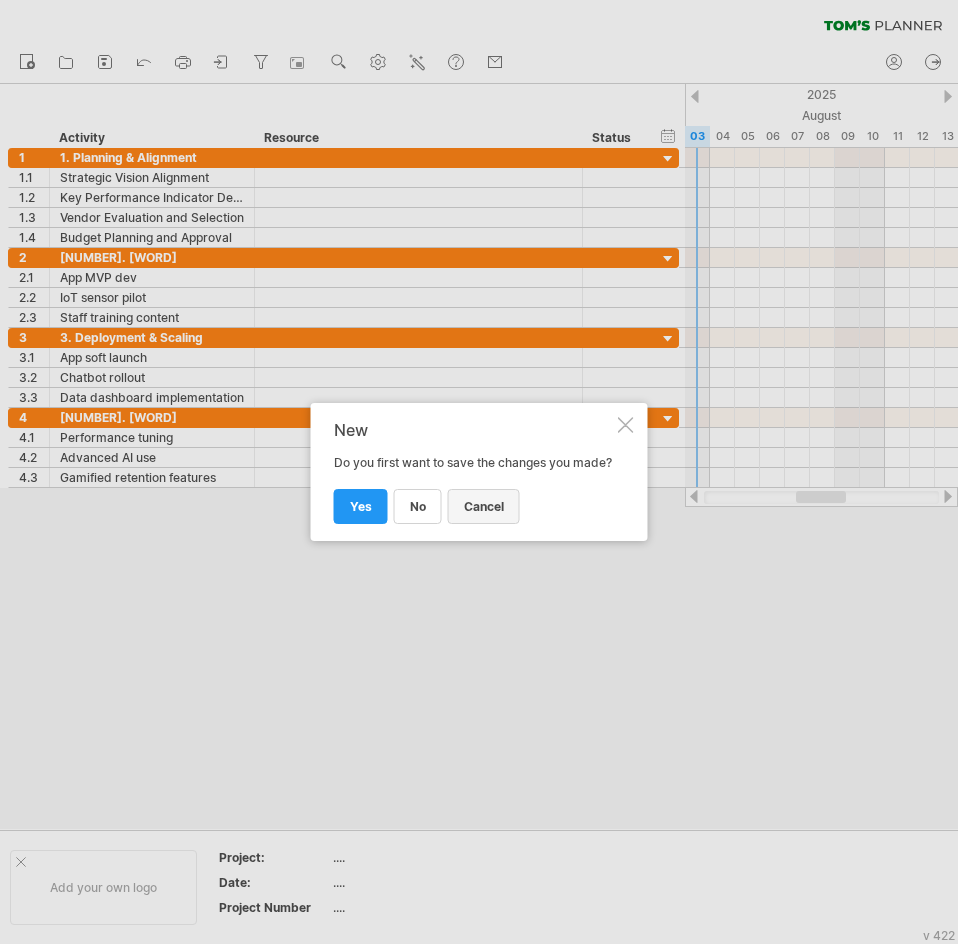 click on "cancel" at bounding box center (484, 506) 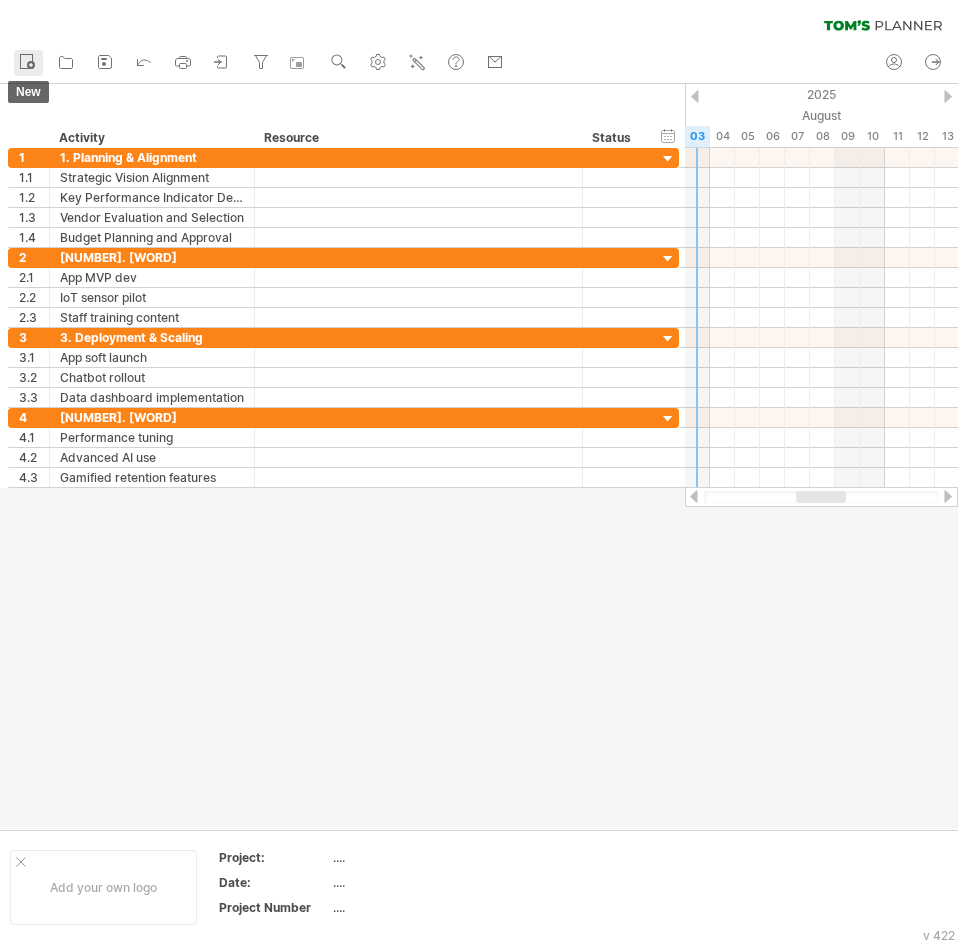 click 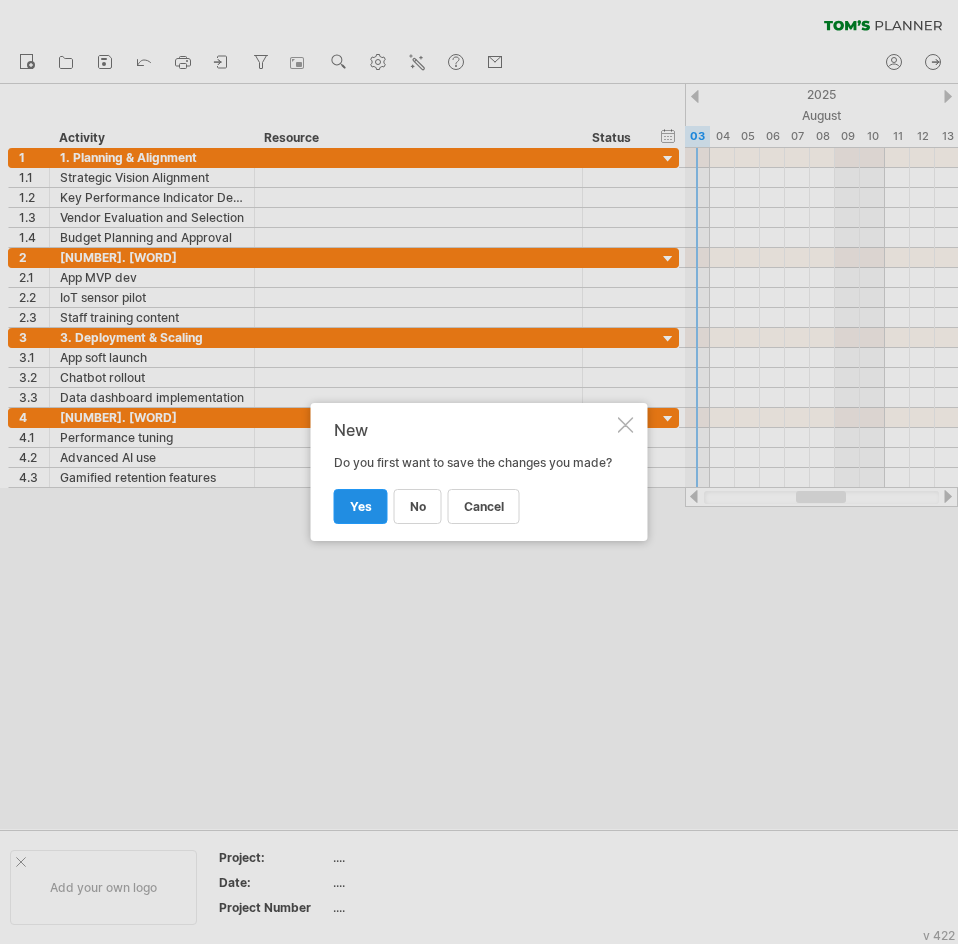 click on "yes" at bounding box center [361, 506] 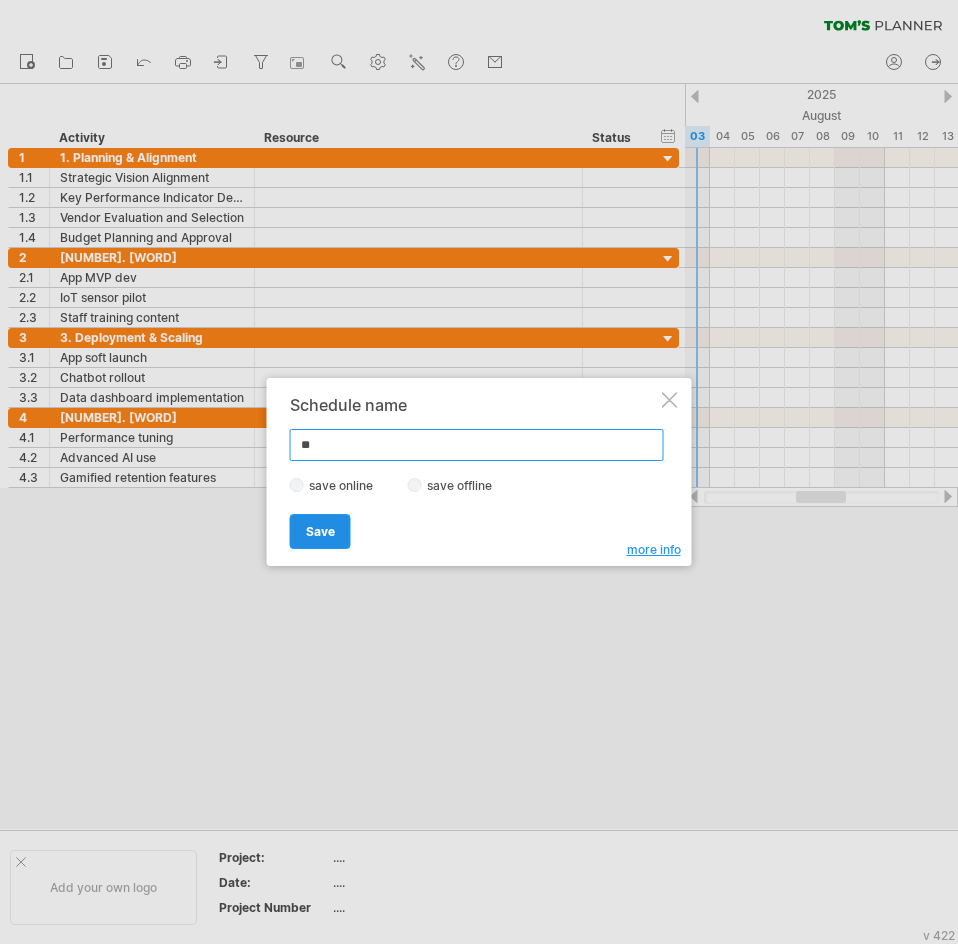 type on "*" 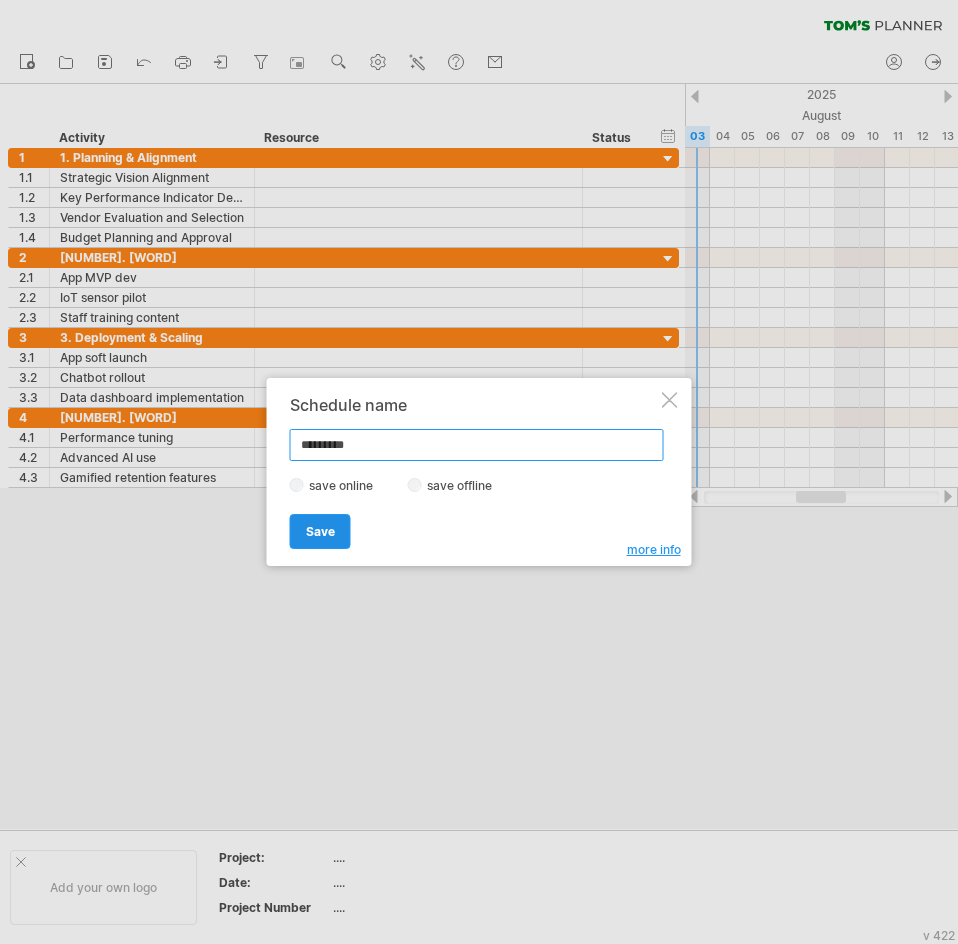 type on "*********" 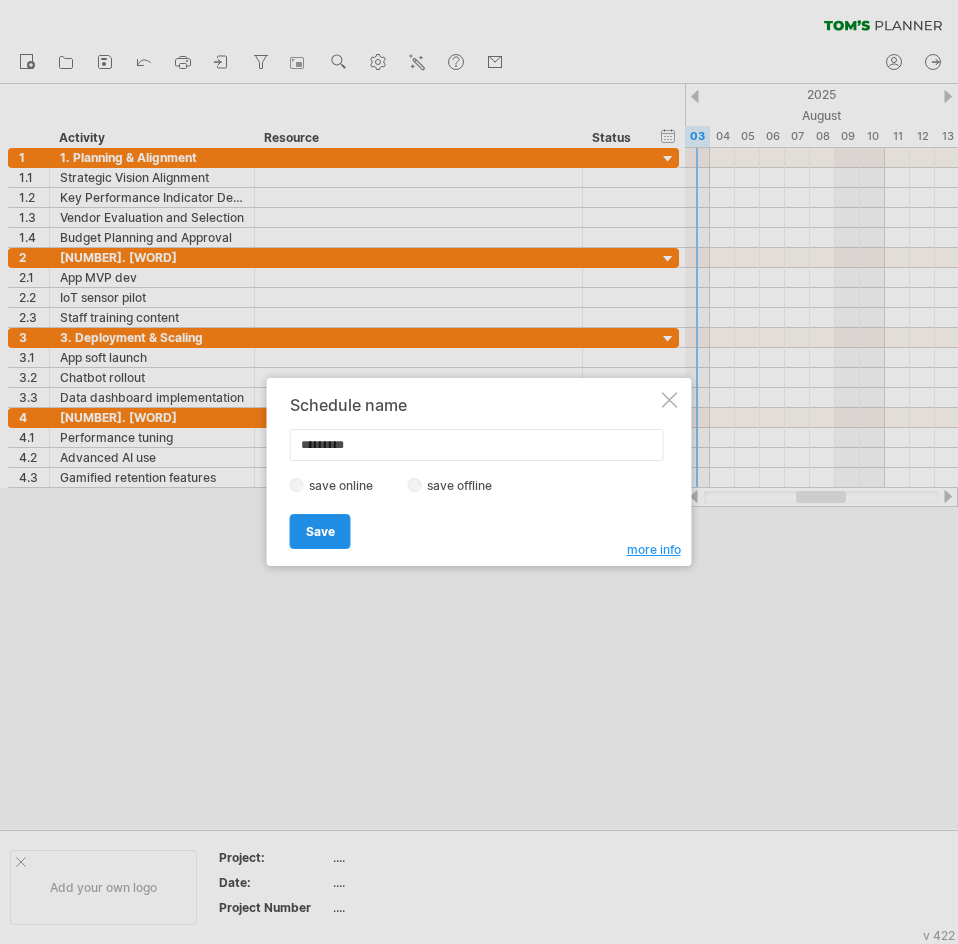 click on "Save" at bounding box center [320, 531] 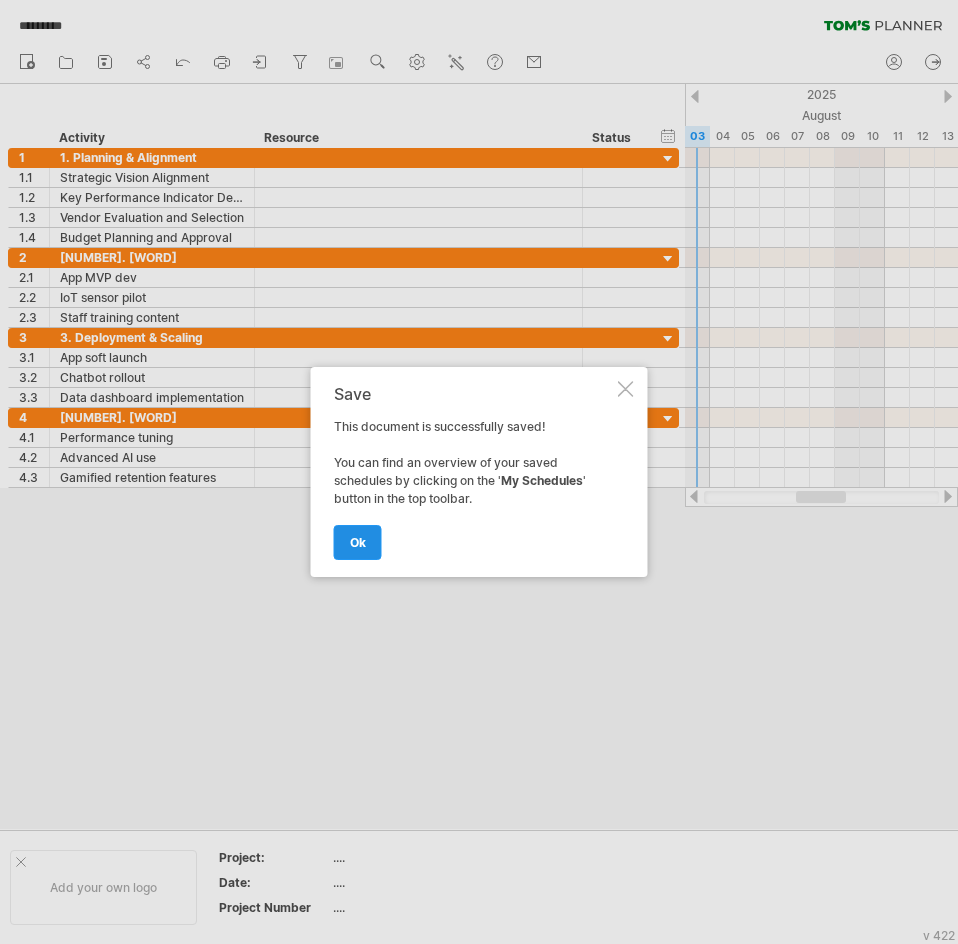 click on "ok" at bounding box center [358, 542] 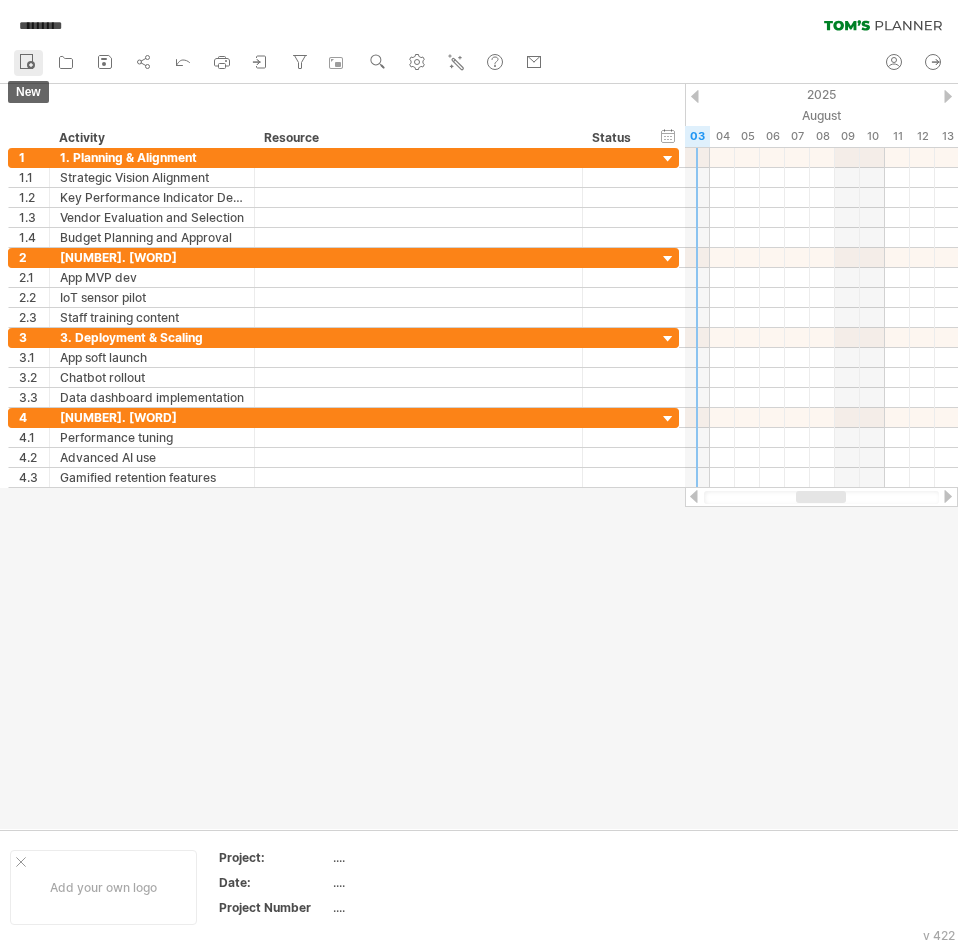 click 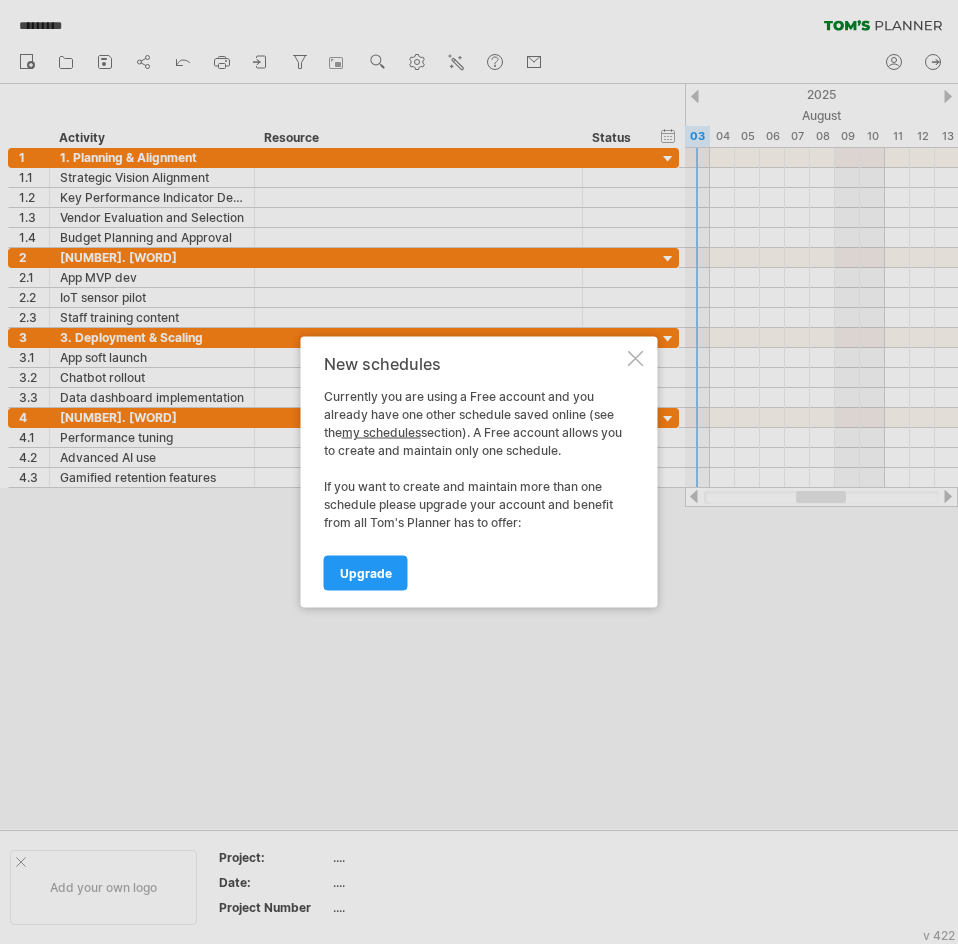 click at bounding box center (636, 359) 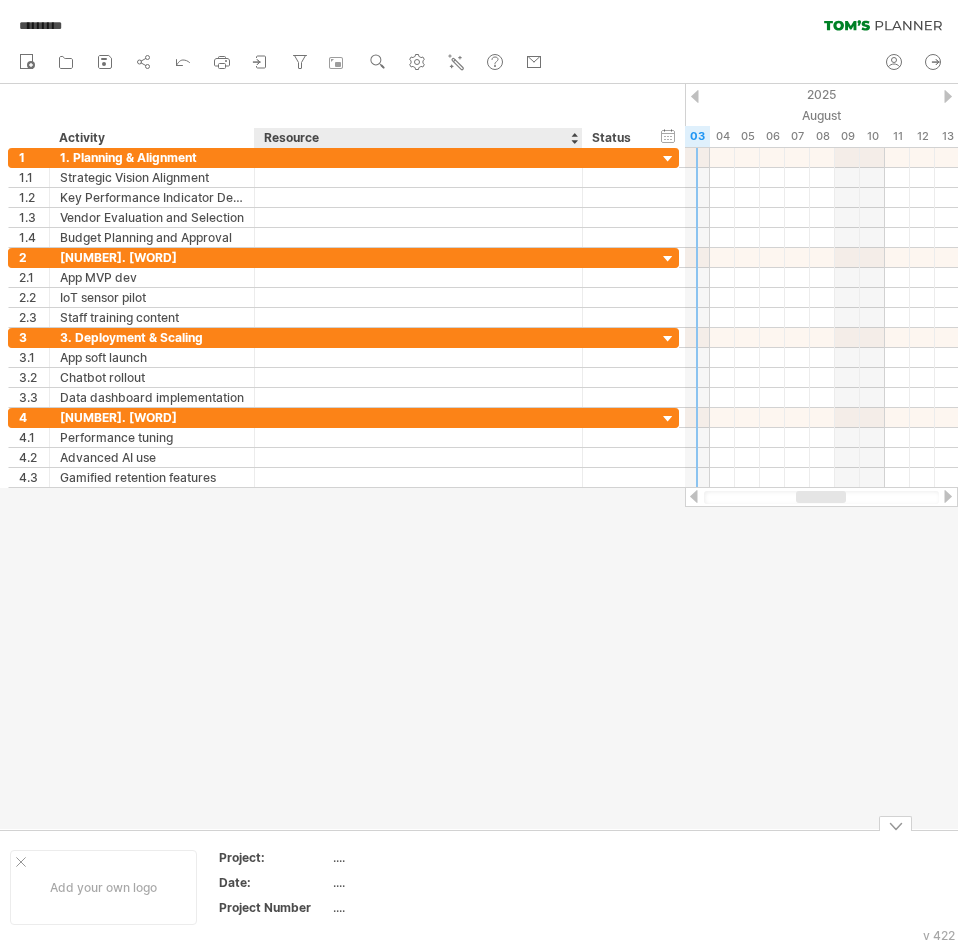 click on "...." at bounding box center (417, 857) 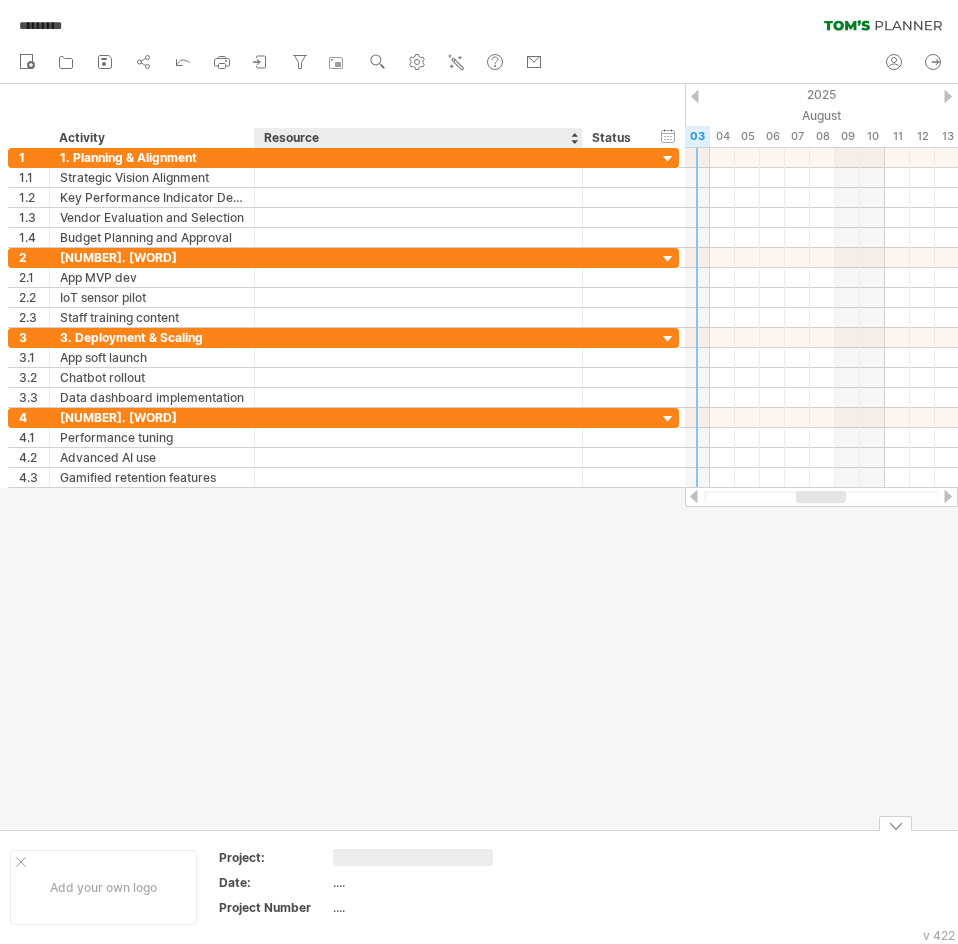 click on "...." at bounding box center [417, 882] 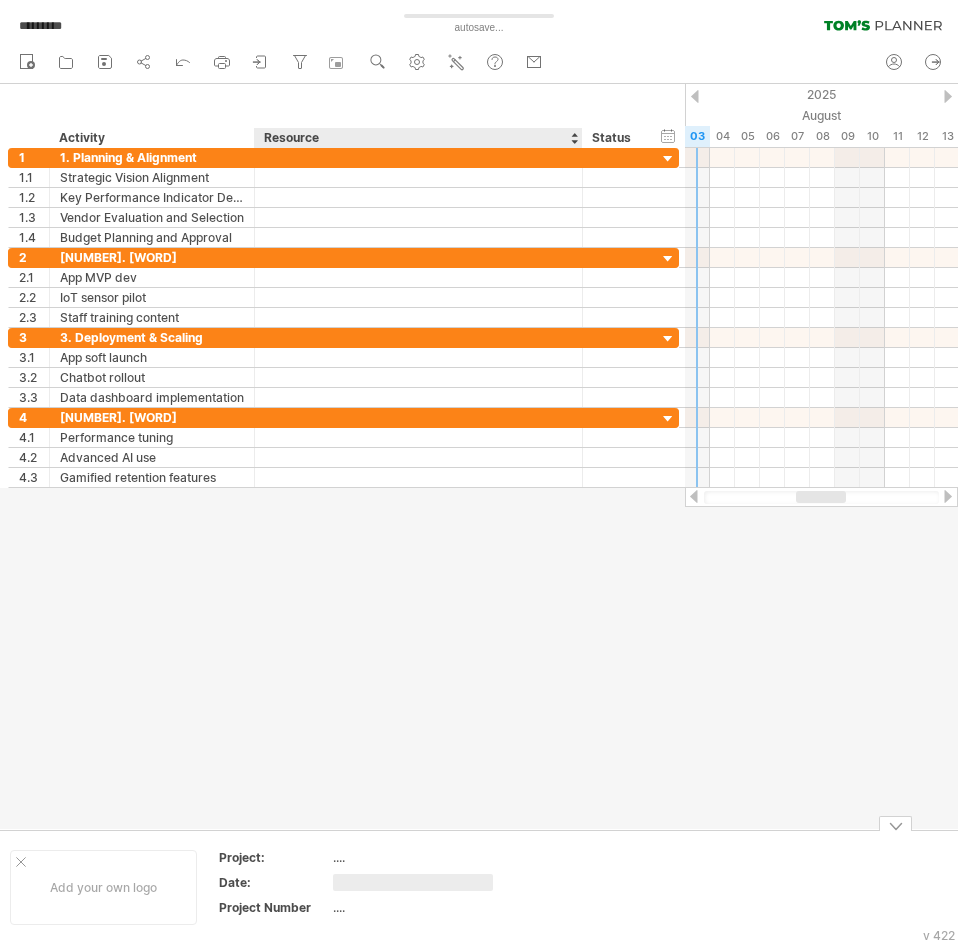 click at bounding box center [413, 882] 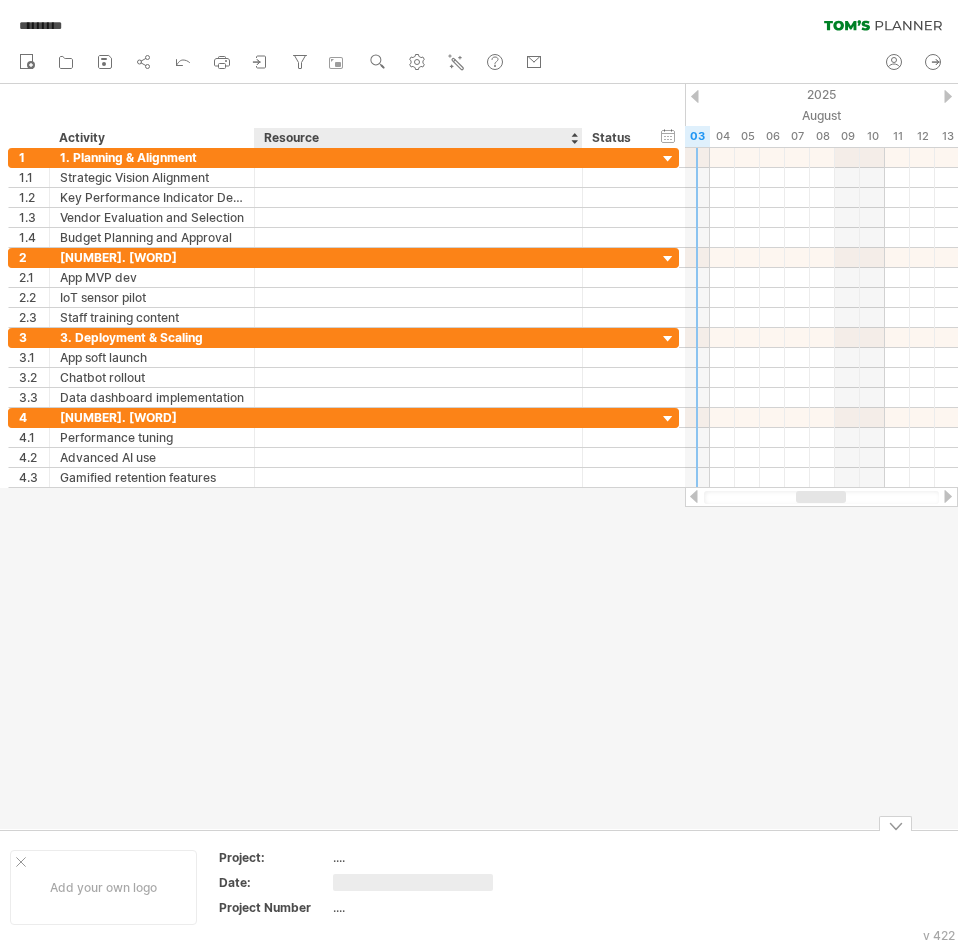 click on "...." at bounding box center (417, 857) 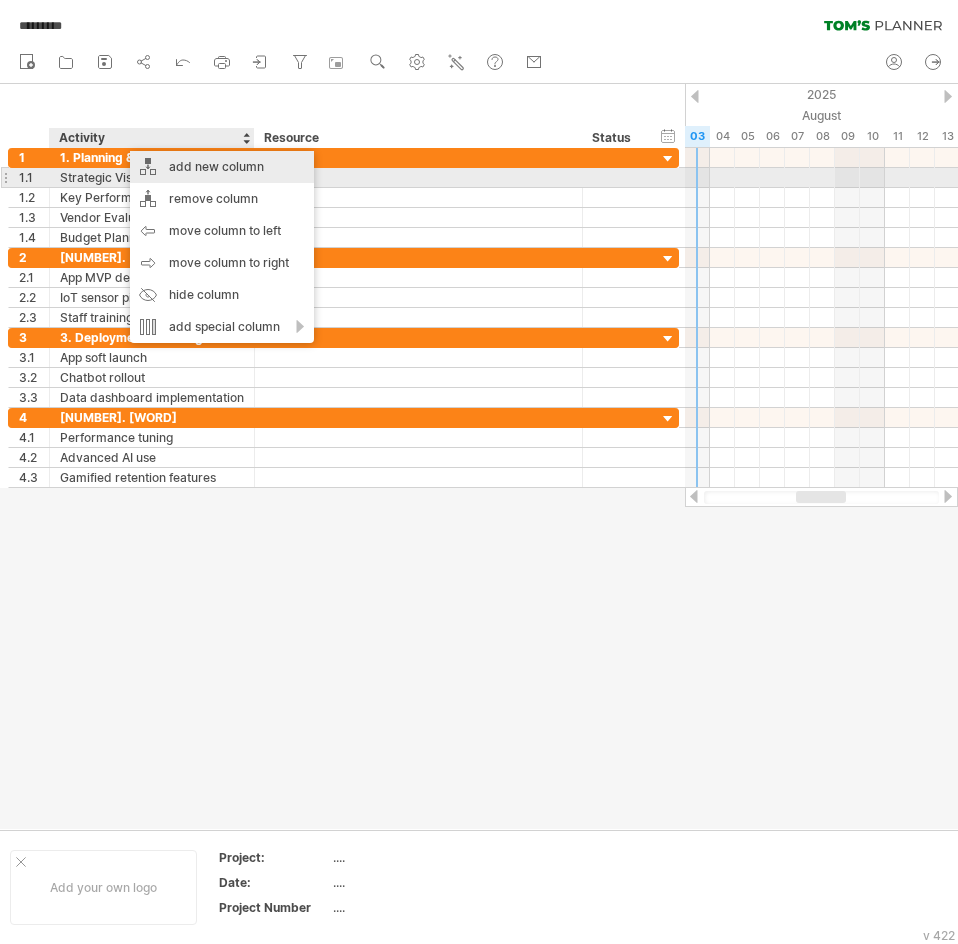 click on "add new column" at bounding box center [222, 167] 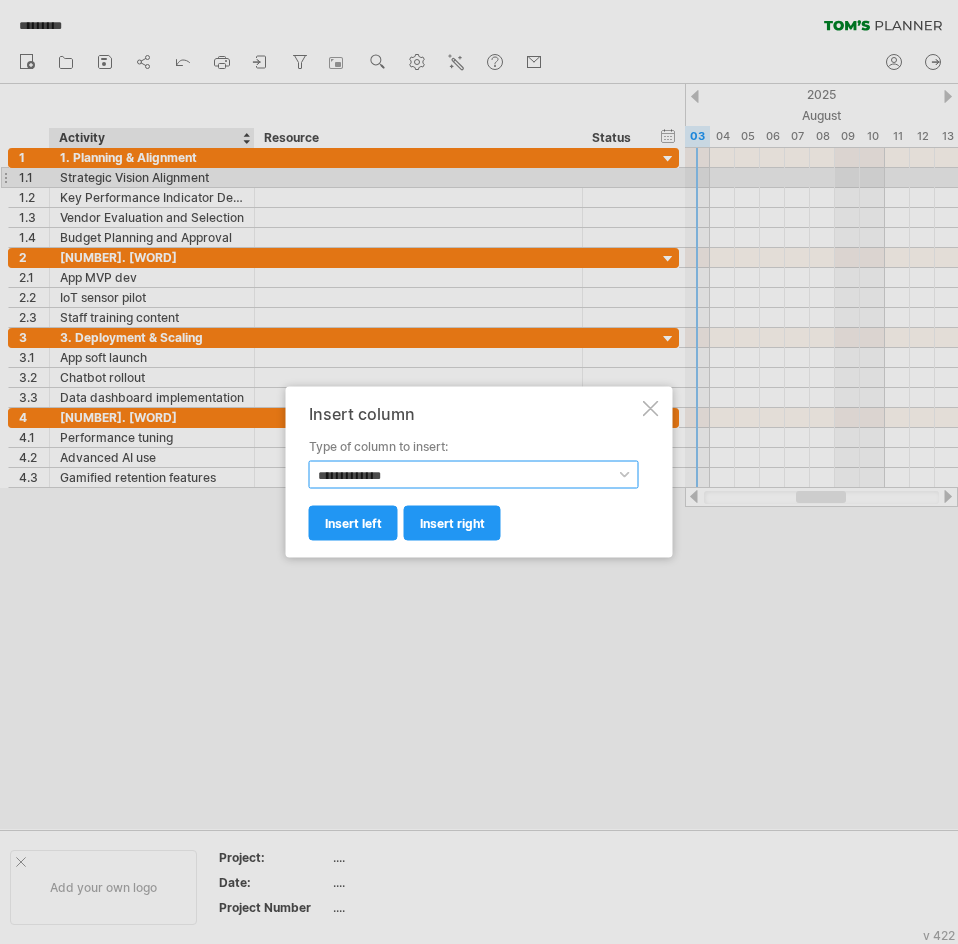 click on "**********" at bounding box center (474, 475) 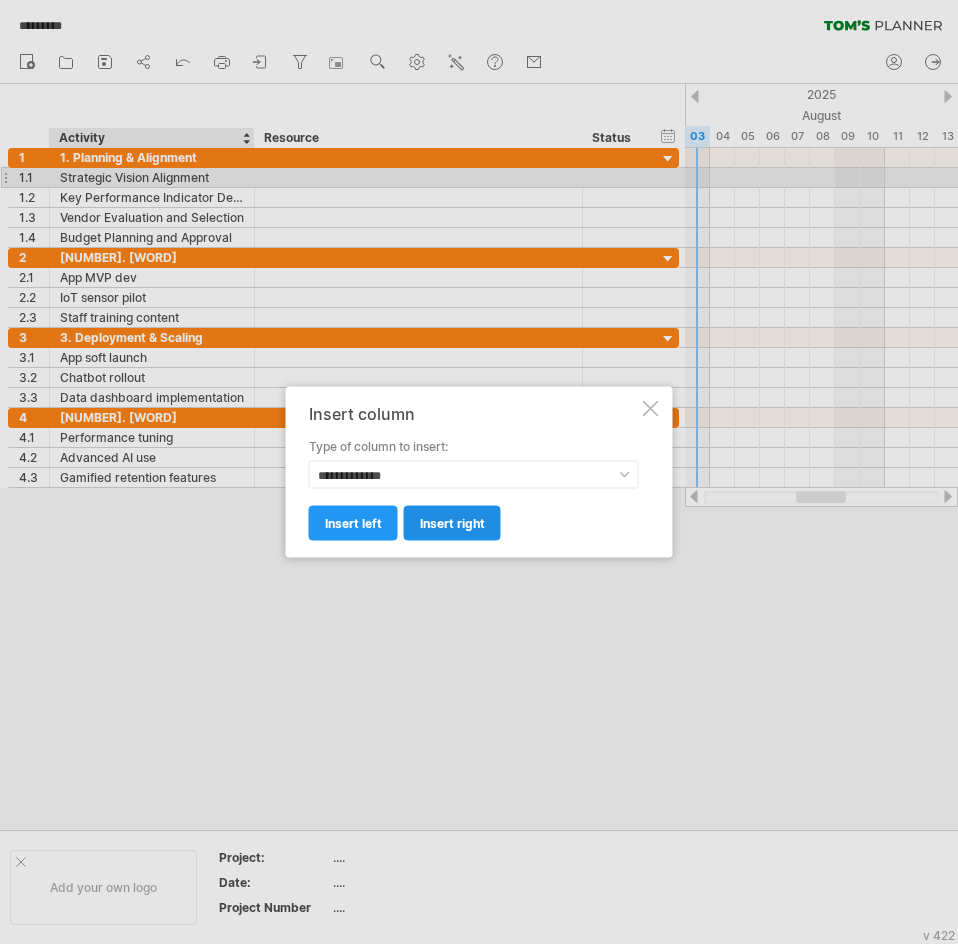 click on "insert right" at bounding box center [452, 523] 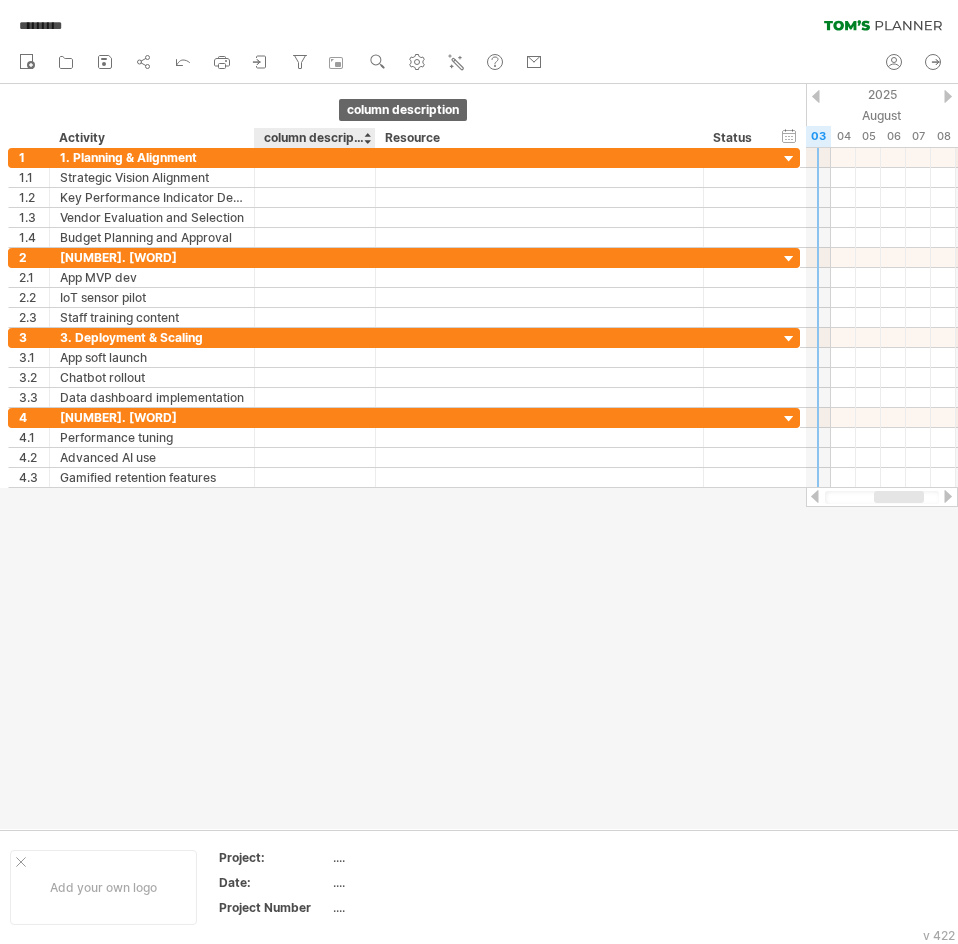 click on "column description" at bounding box center [314, 138] 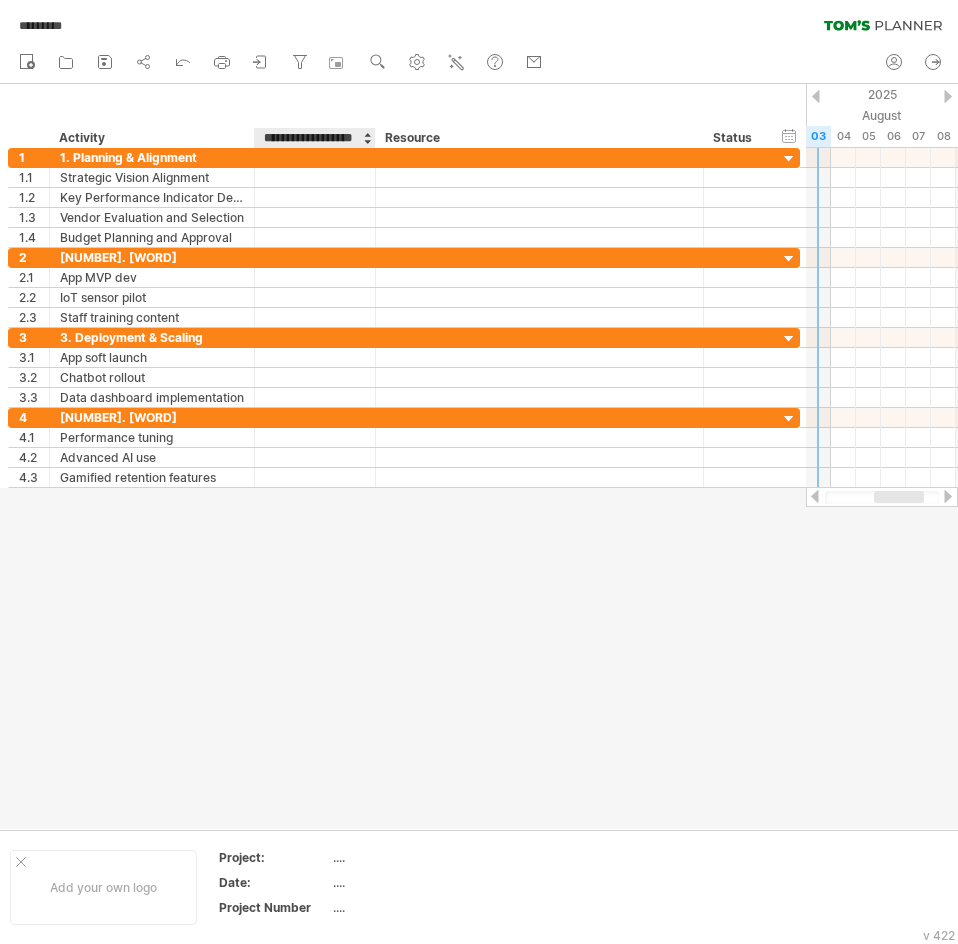 click on "**********" at bounding box center (314, 138) 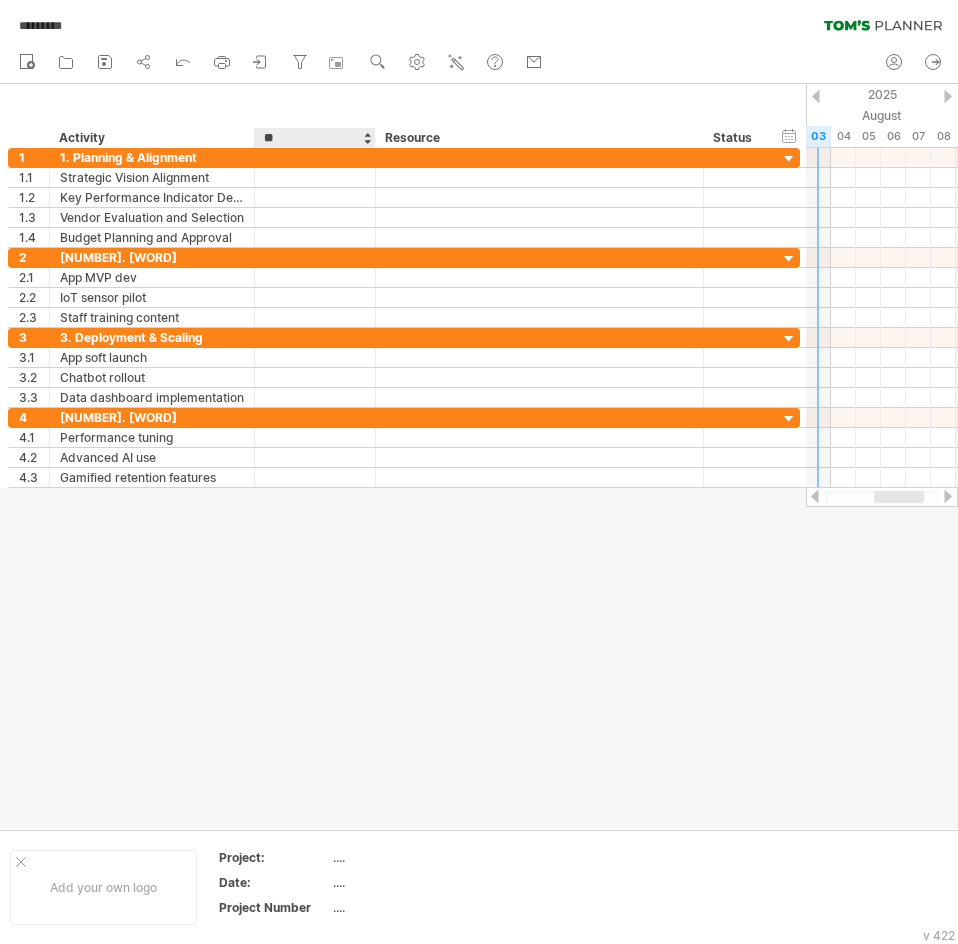 type on "*" 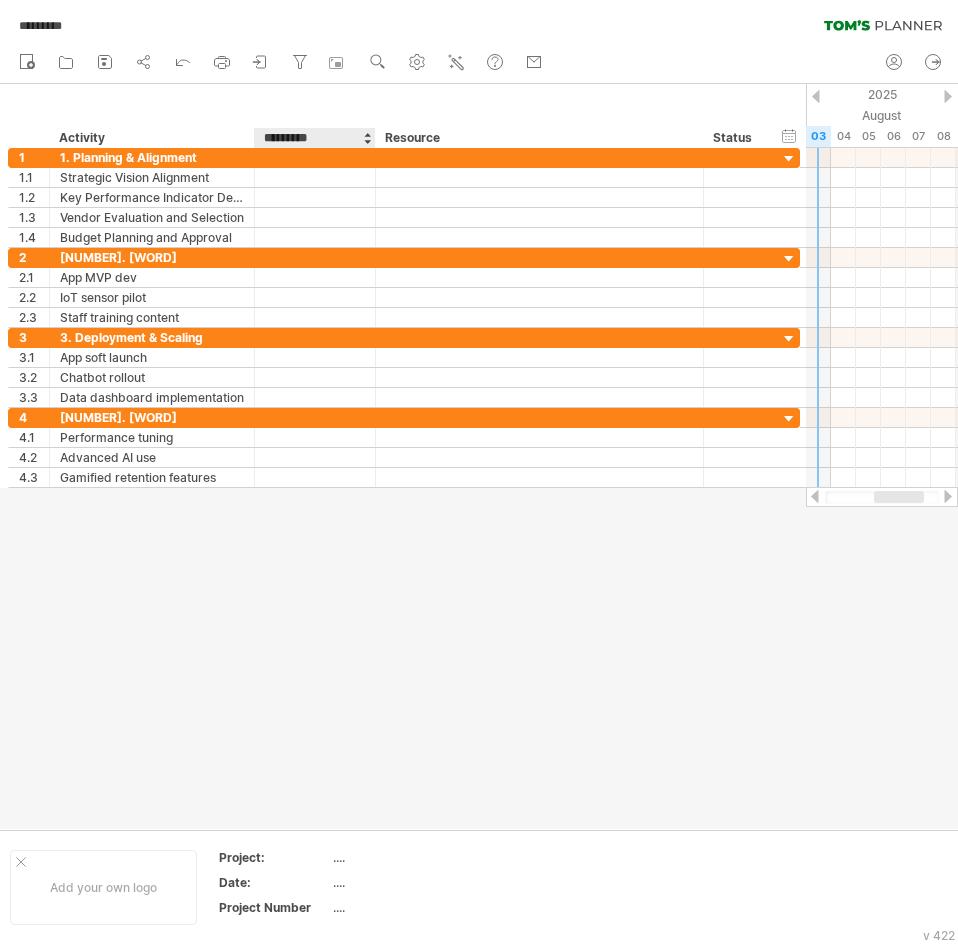 type on "**********" 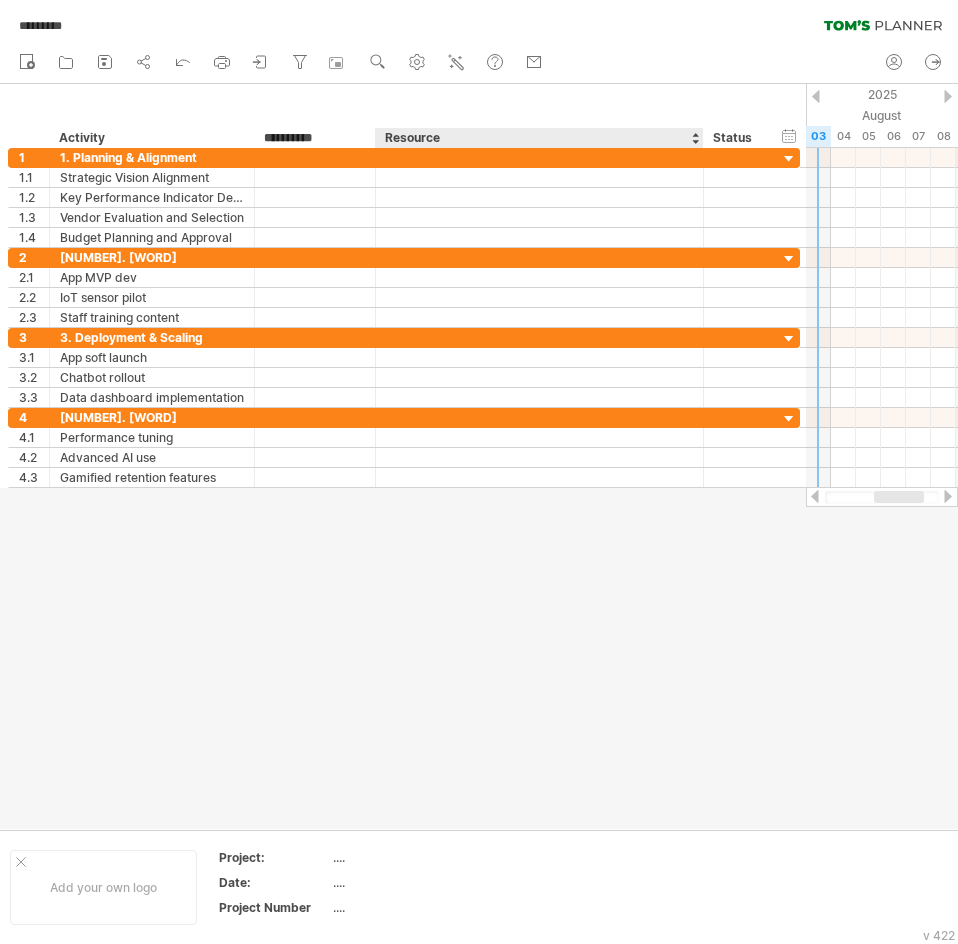 click on "Resource" at bounding box center (538, 138) 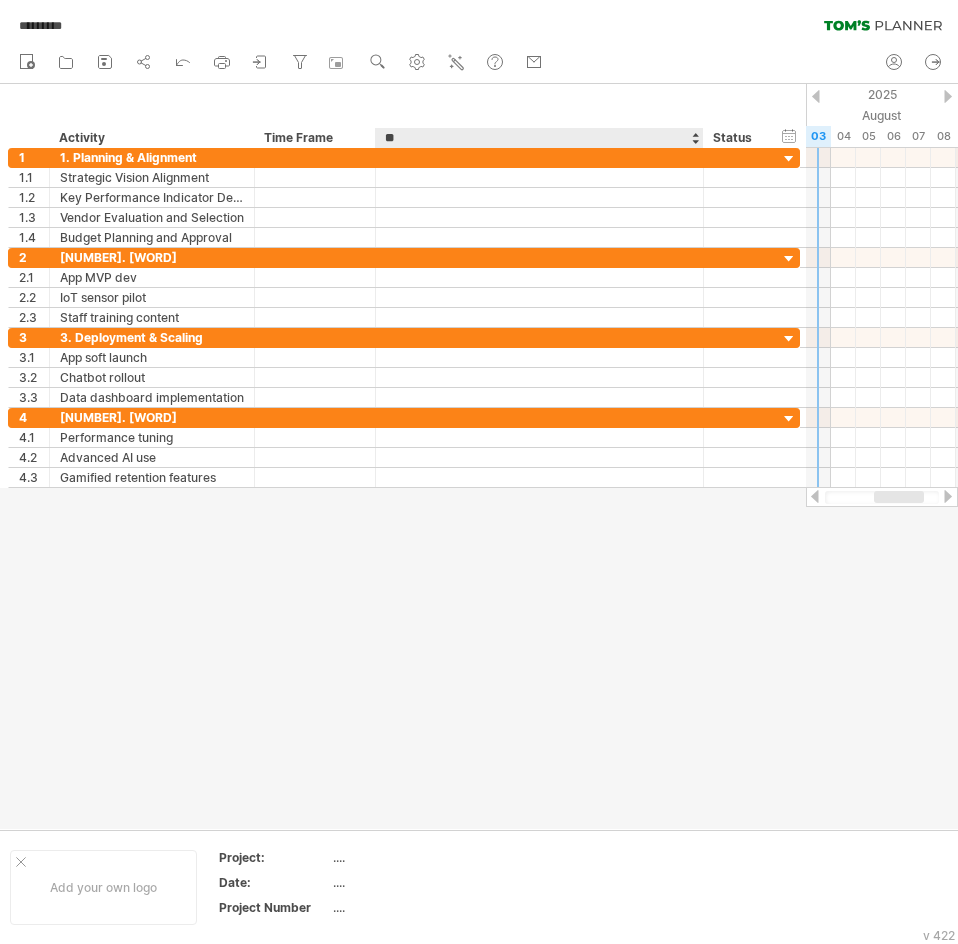 type on "*" 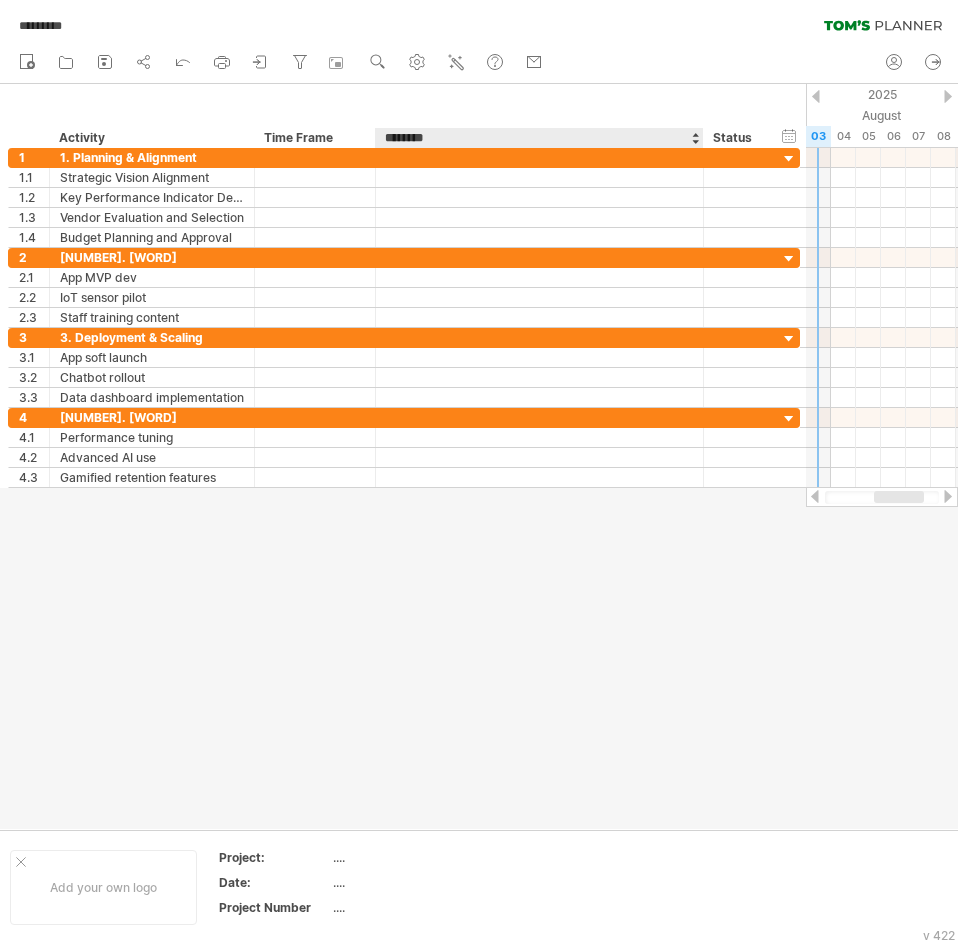 type on "*********" 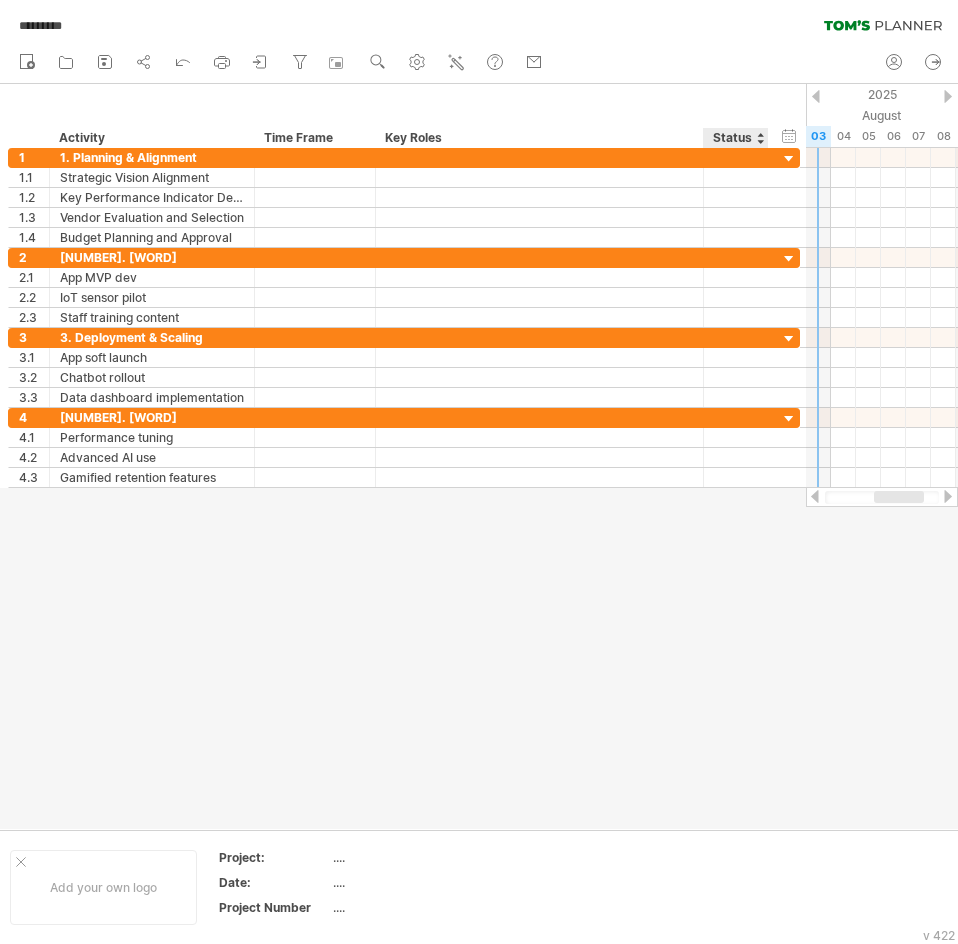 click on "Status" at bounding box center [735, 138] 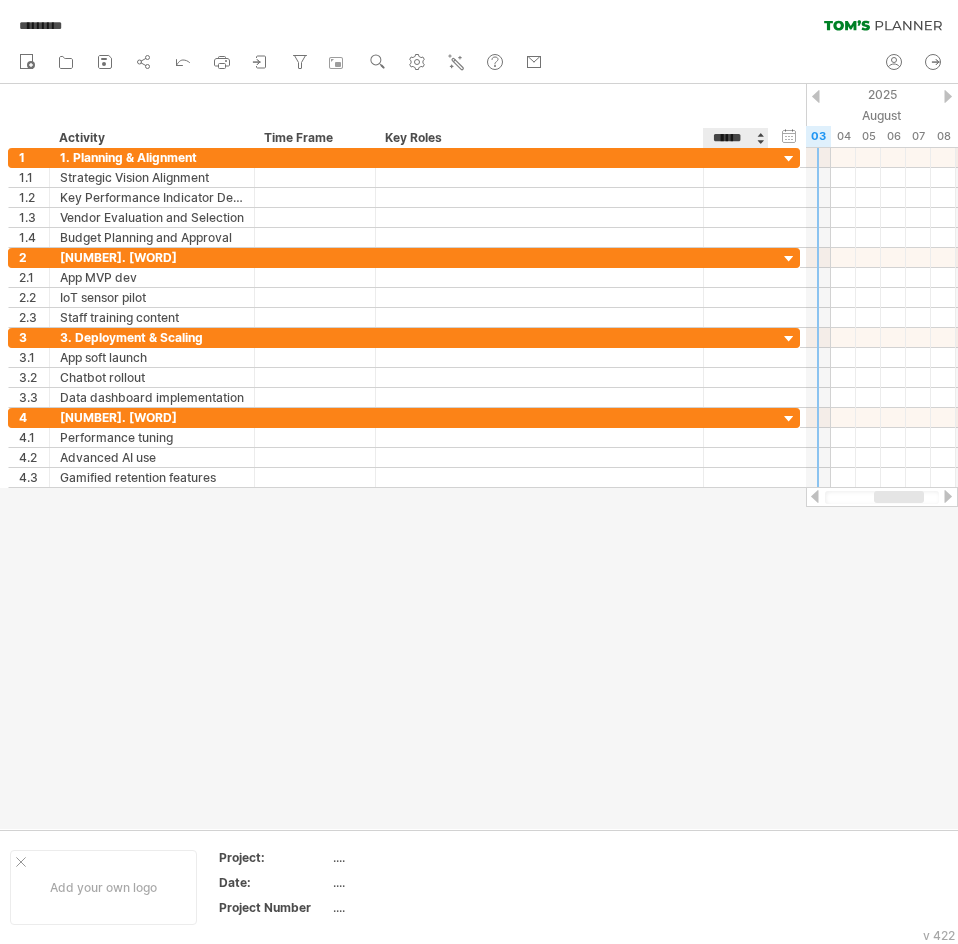 click on "******" at bounding box center [735, 138] 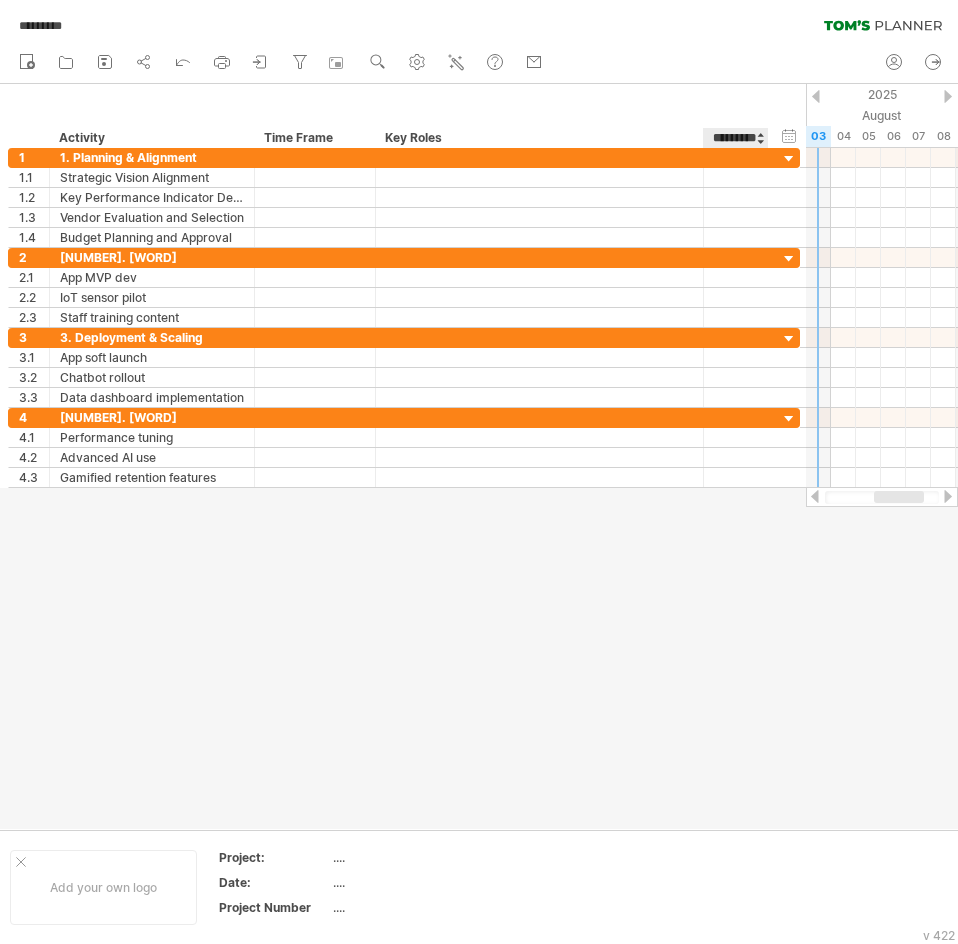 scroll, scrollTop: 0, scrollLeft: 5, axis: horizontal 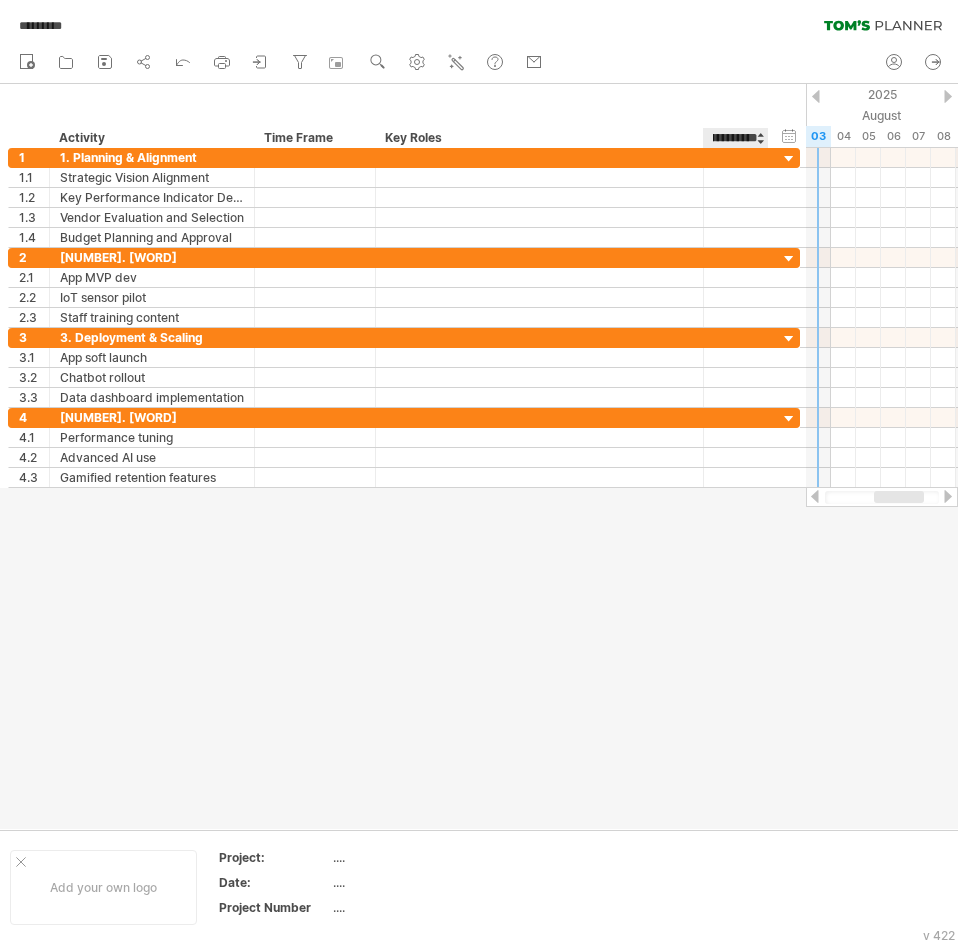type on "**********" 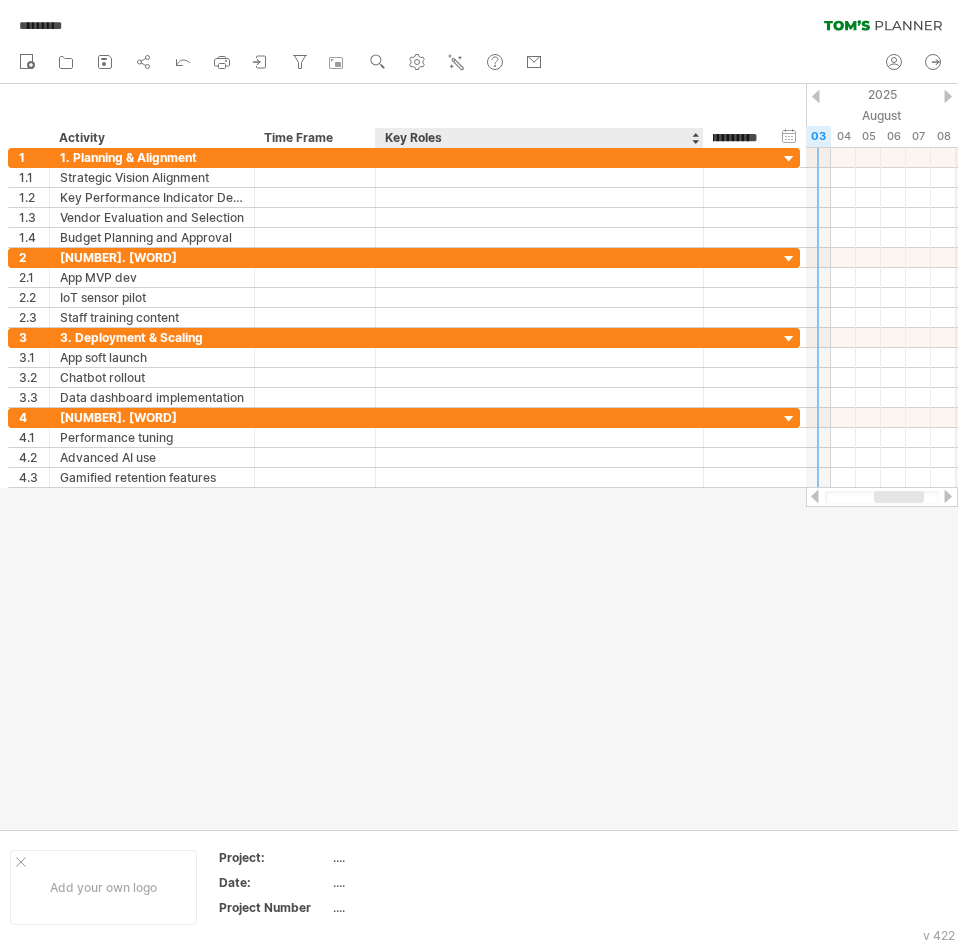scroll, scrollTop: 0, scrollLeft: 0, axis: both 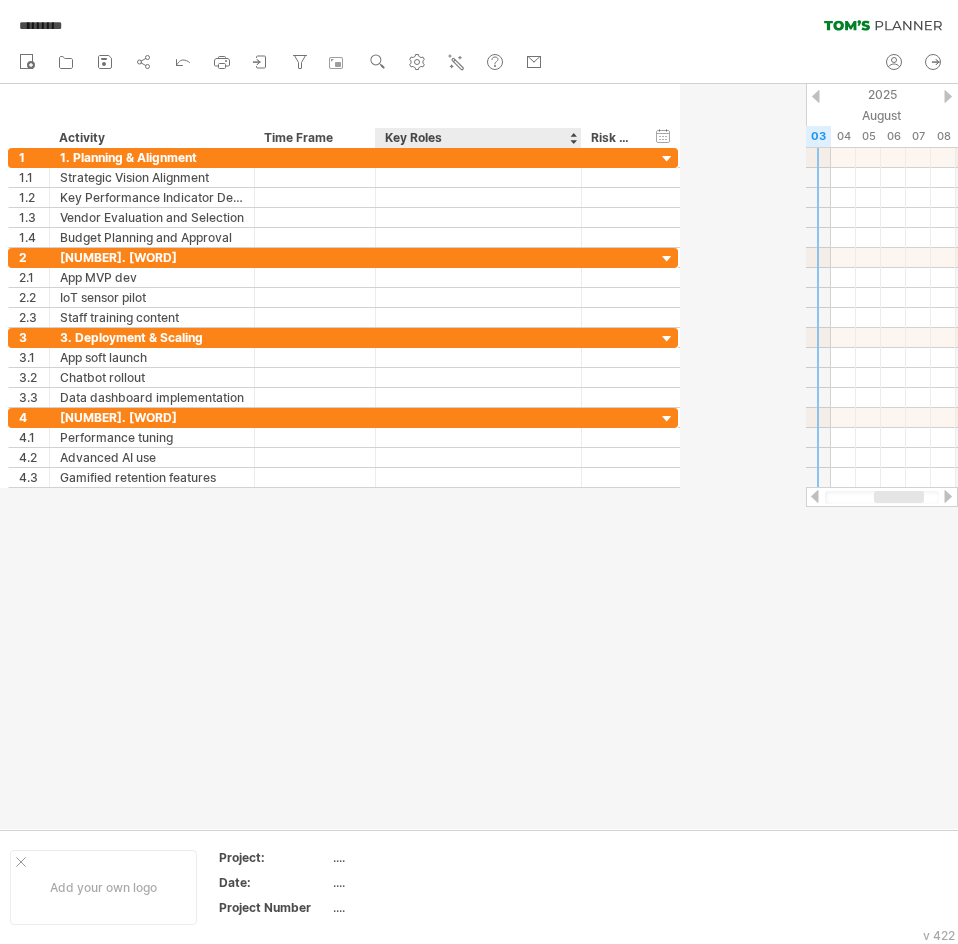 drag, startPoint x: 701, startPoint y: 137, endPoint x: 577, endPoint y: 137, distance: 124 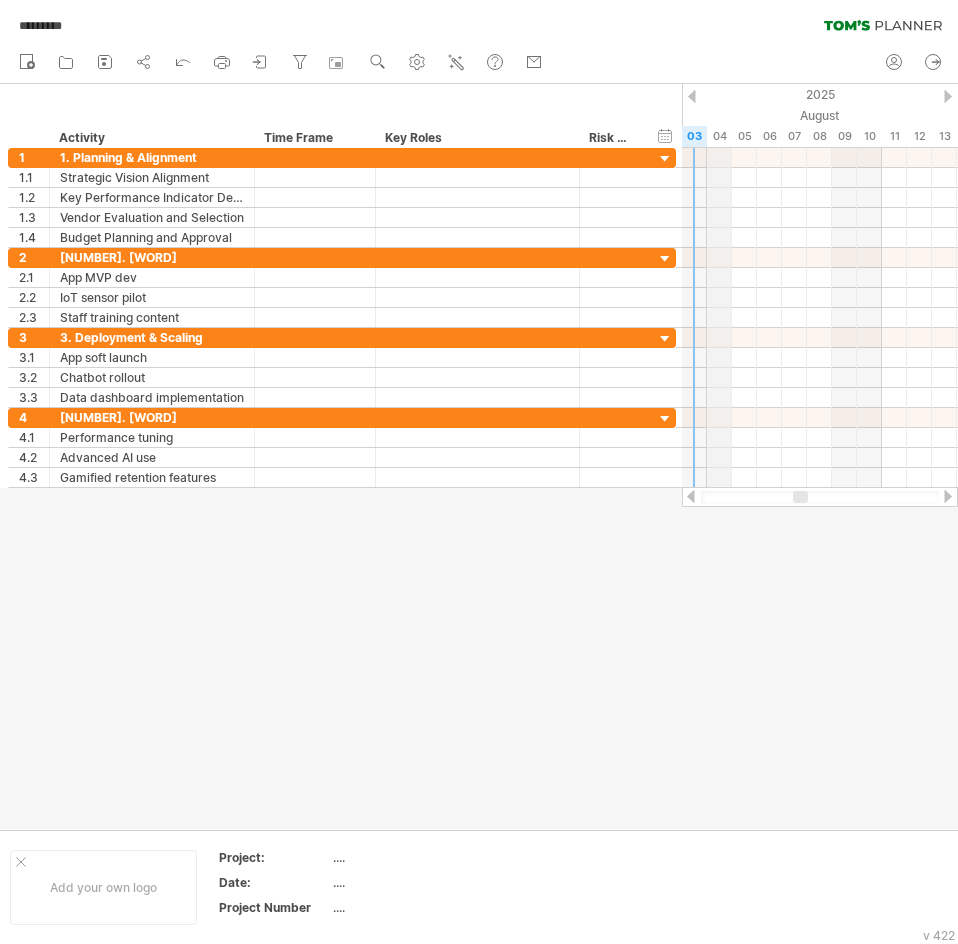 drag, startPoint x: 677, startPoint y: 139, endPoint x: 728, endPoint y: 138, distance: 51.009804 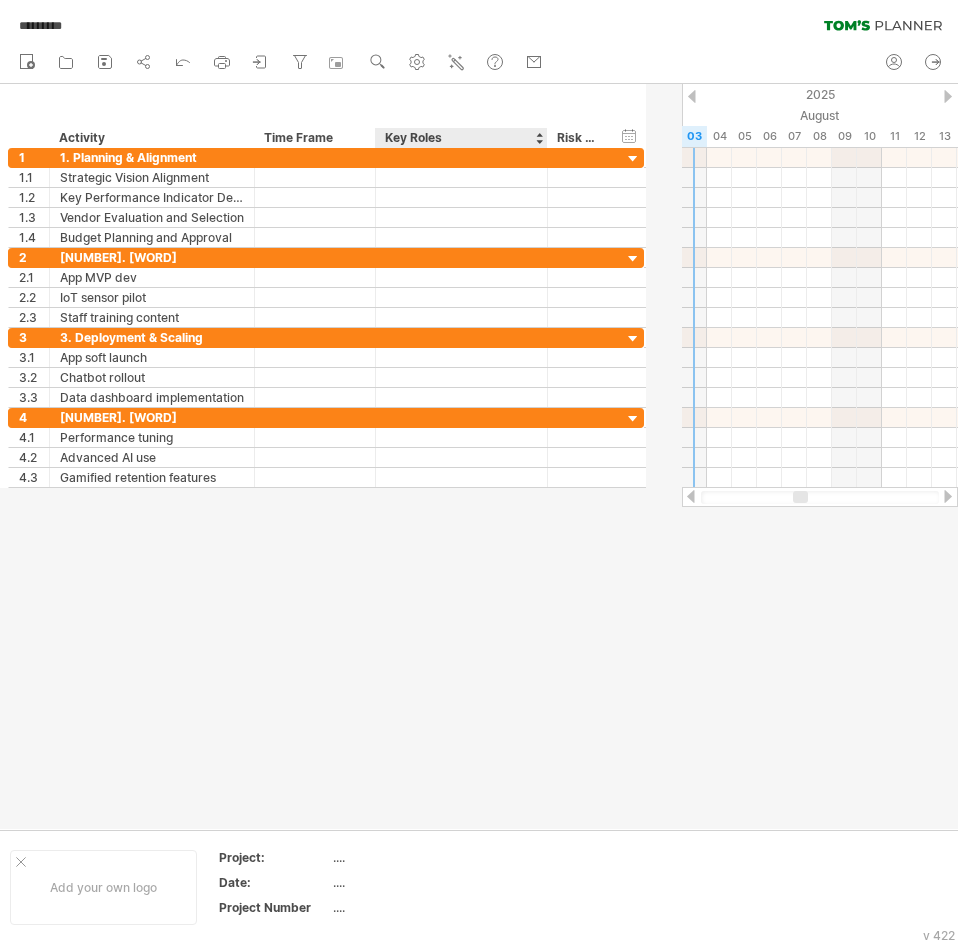 drag, startPoint x: 577, startPoint y: 135, endPoint x: 544, endPoint y: 135, distance: 33 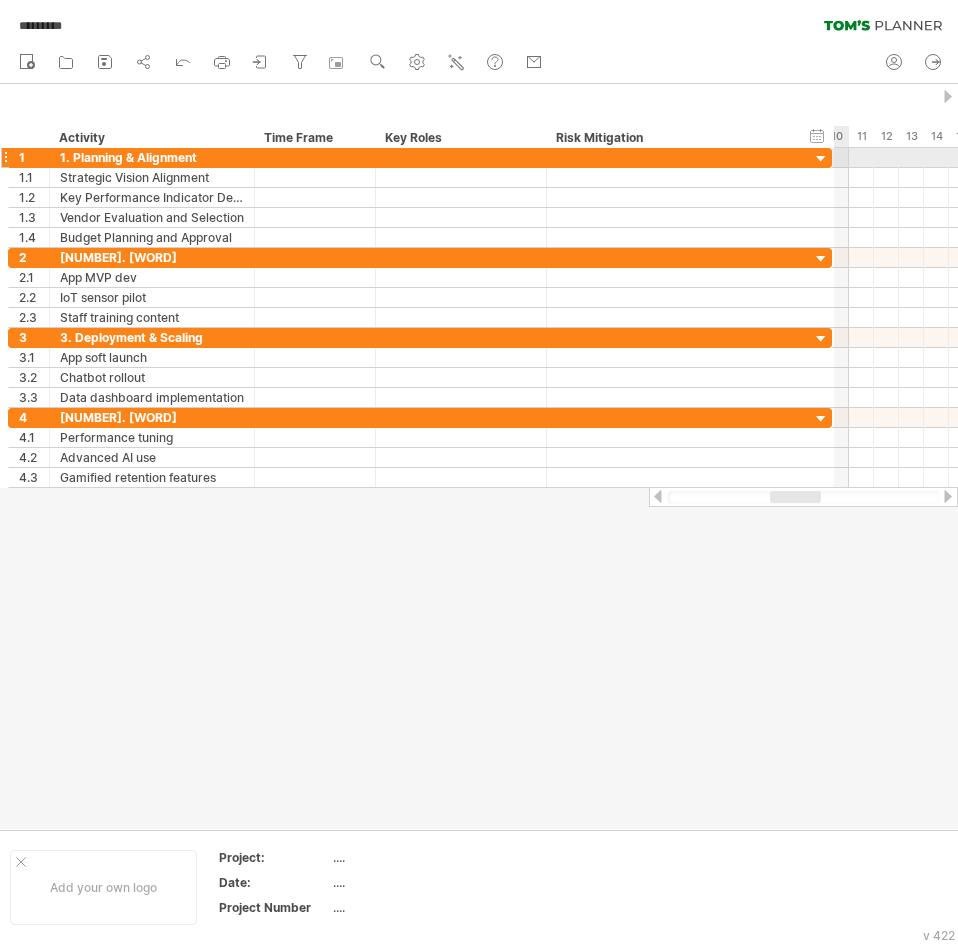 drag, startPoint x: 642, startPoint y: 151, endPoint x: 831, endPoint y: 155, distance: 189.04233 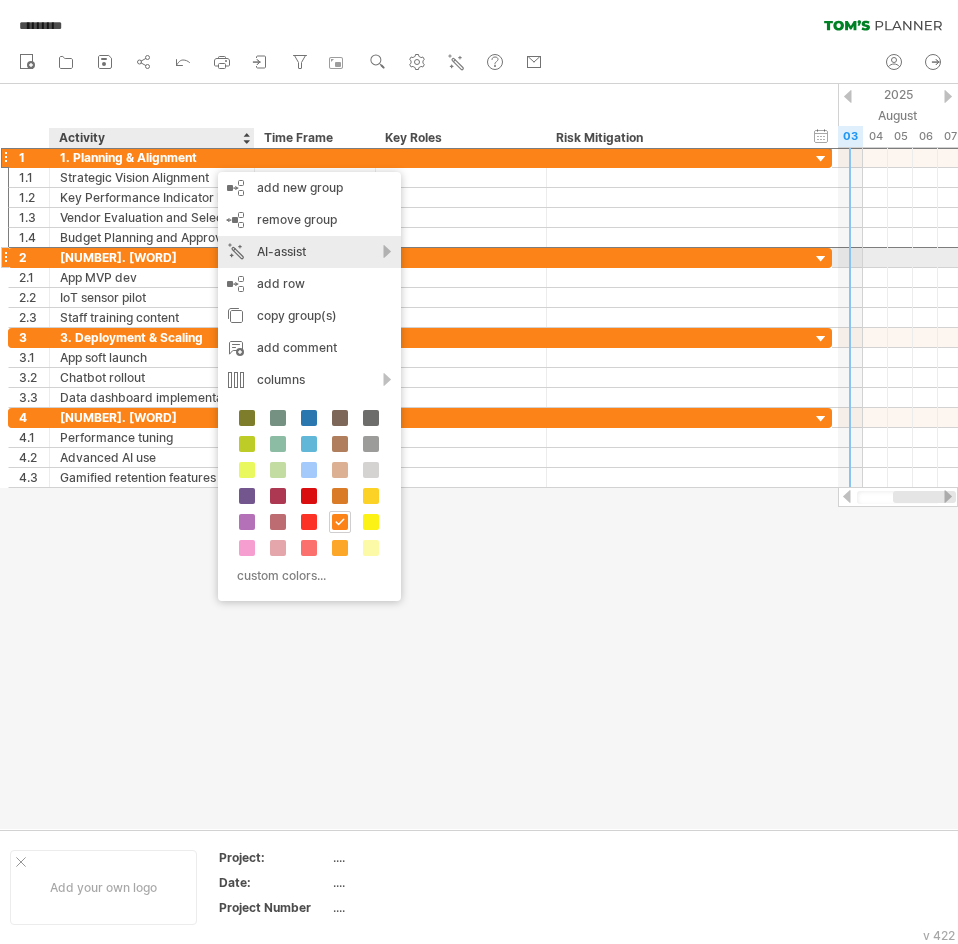click on "AI-assist" at bounding box center [309, 252] 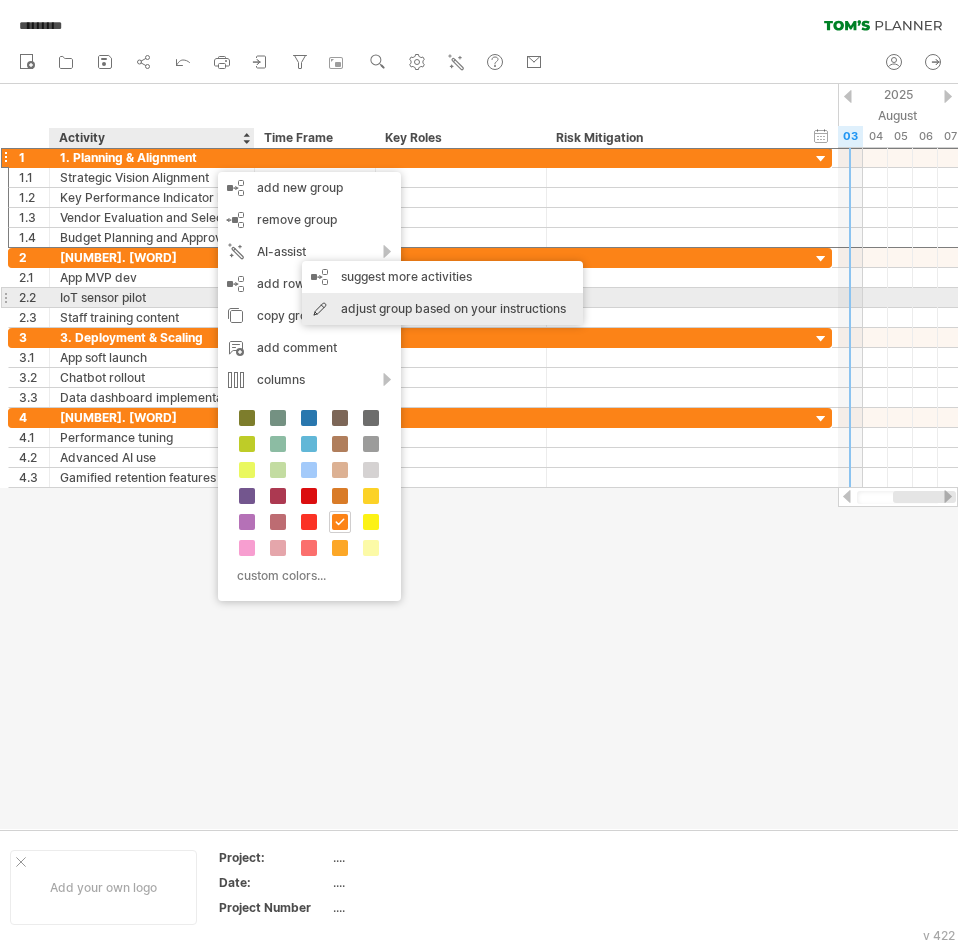 click on "adjust group based on your instructions" at bounding box center [442, 309] 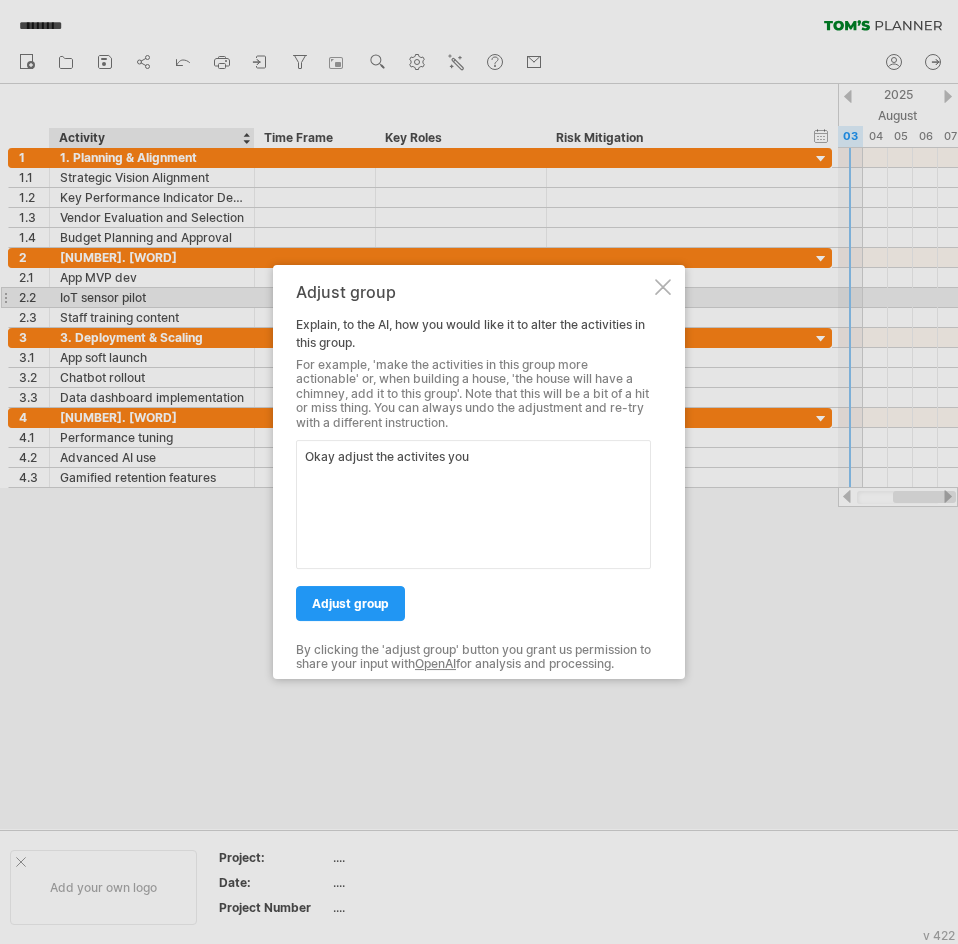 click on "Okay adjust the activites you" at bounding box center (473, 504) 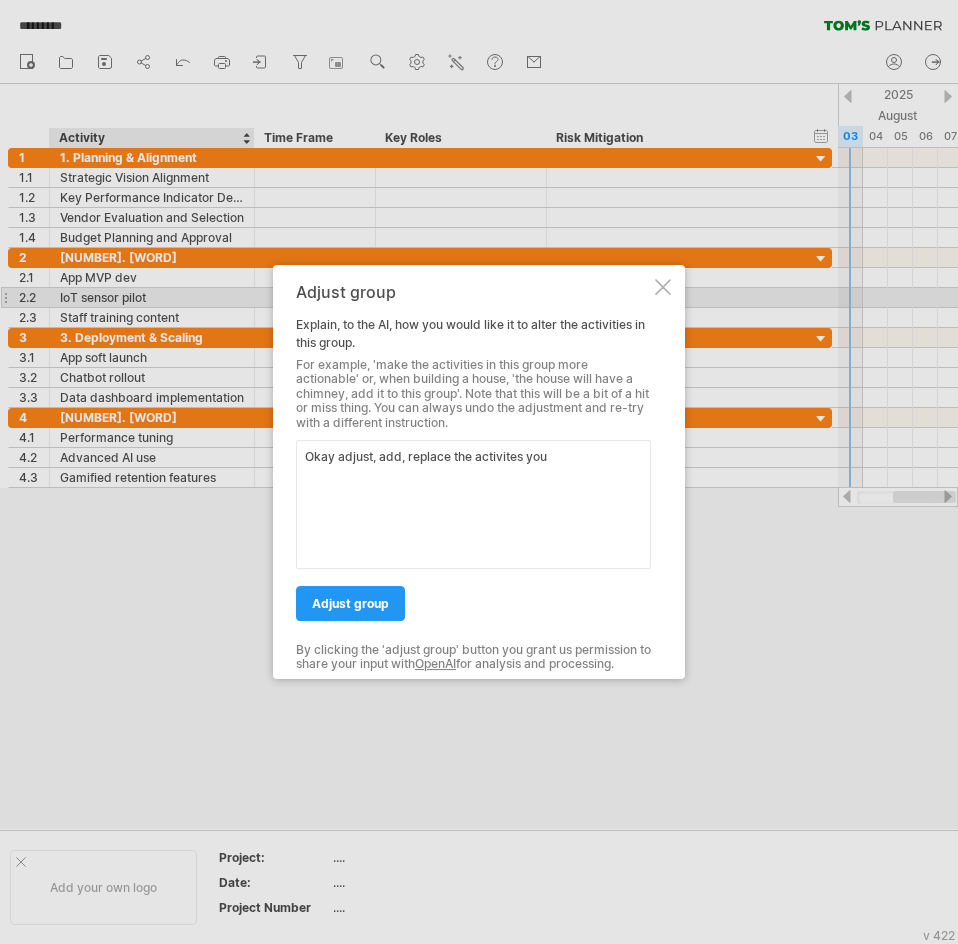click on "Okay adjust, add, replace the activites you" at bounding box center (473, 504) 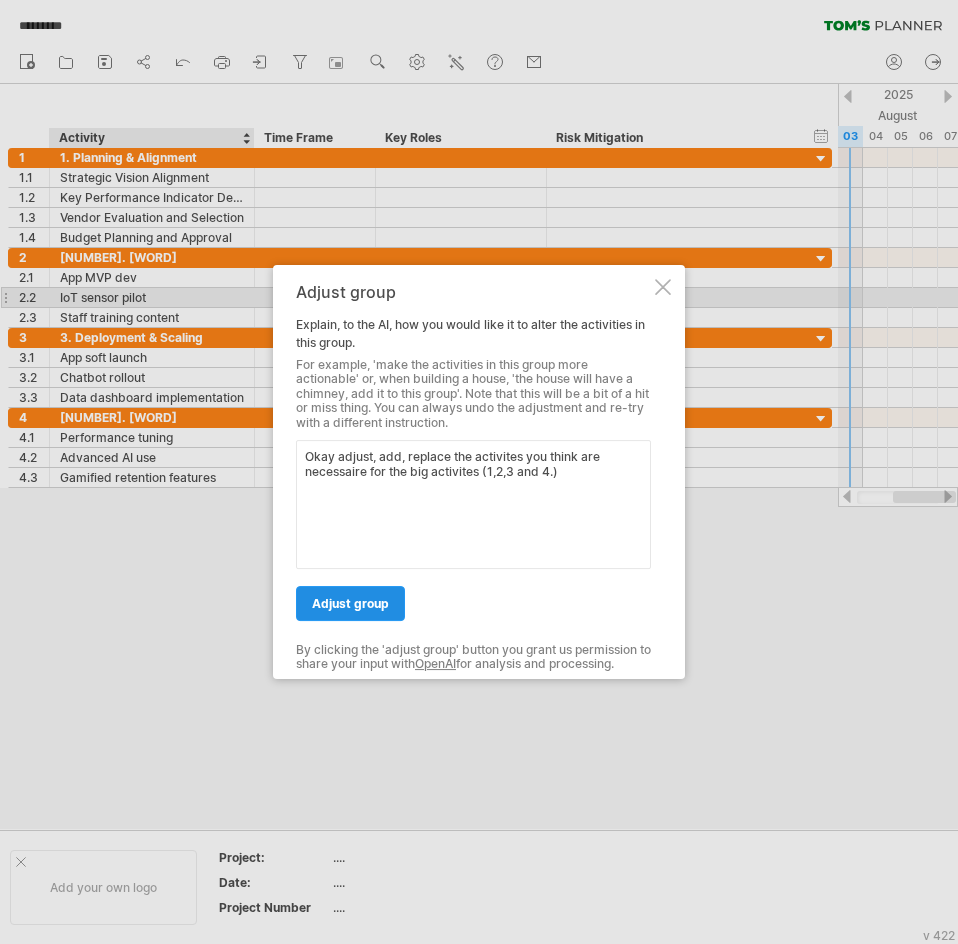 type on "Okay adjust, add, replace the activites you think are necessaire for the big activites (1,2,3 and 4.)" 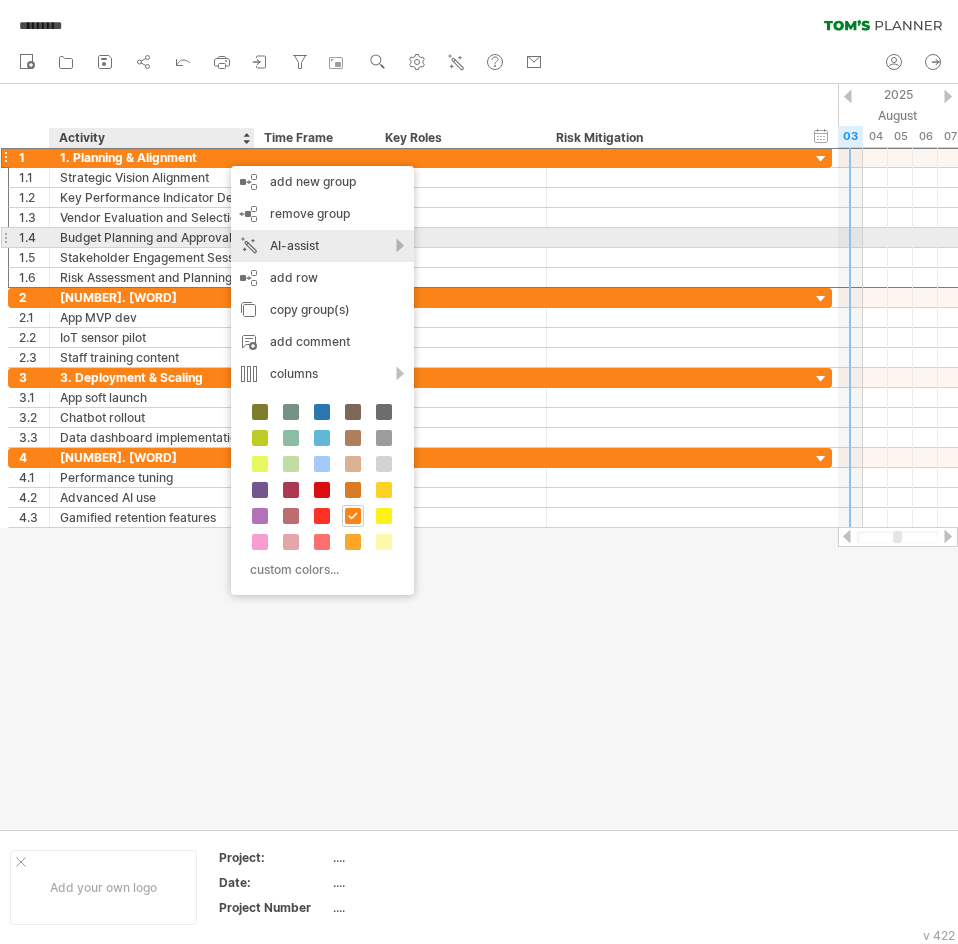 click on "AI-assist" at bounding box center [322, 246] 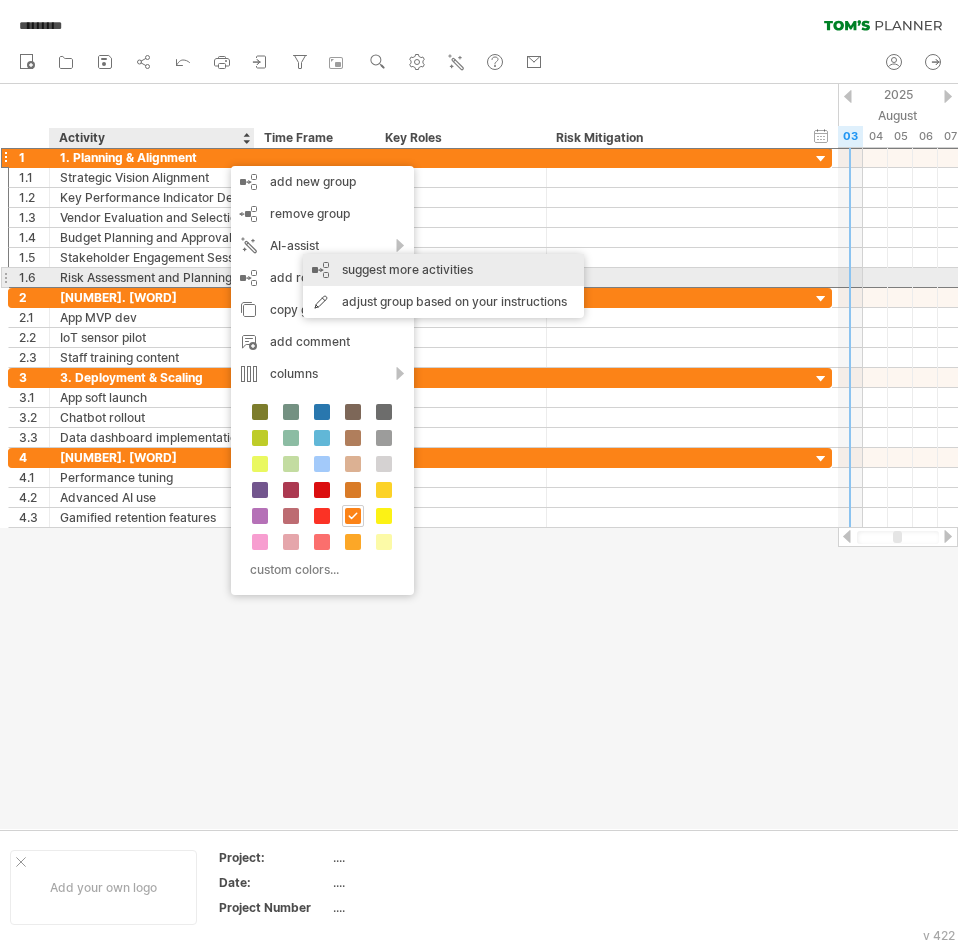 click on "suggest more activities" at bounding box center (443, 270) 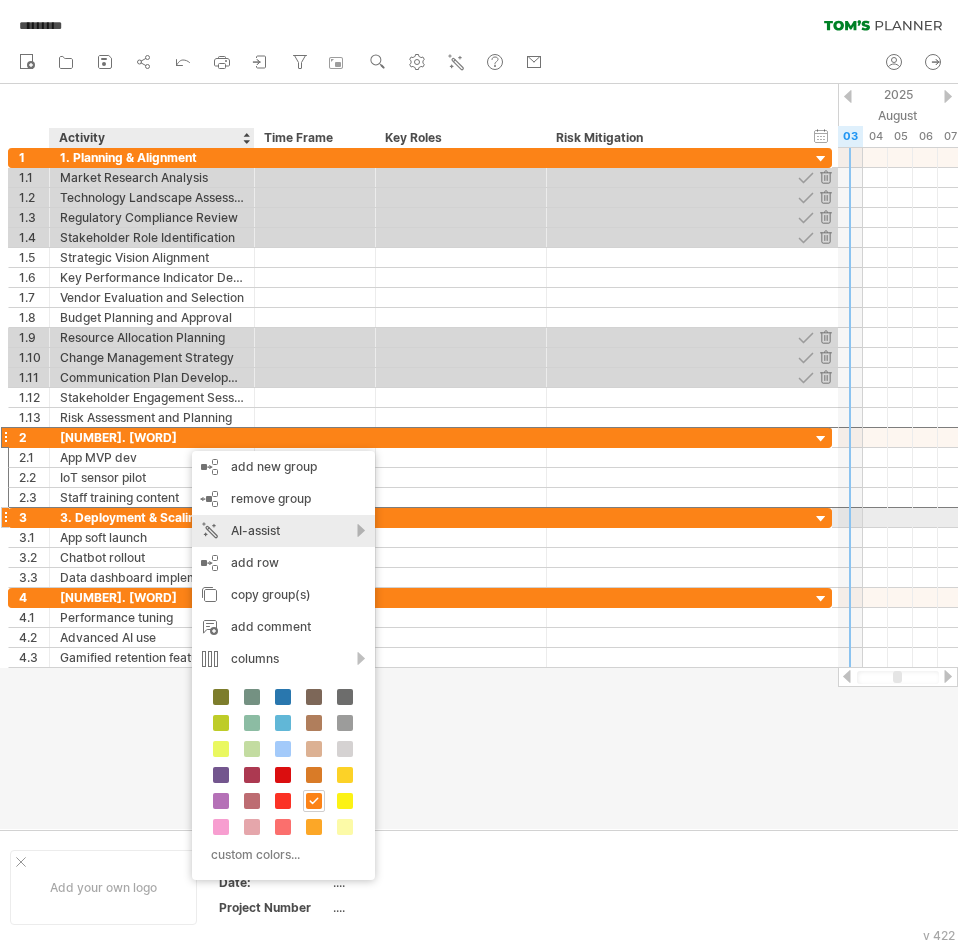 click on "AI-assist" at bounding box center [283, 531] 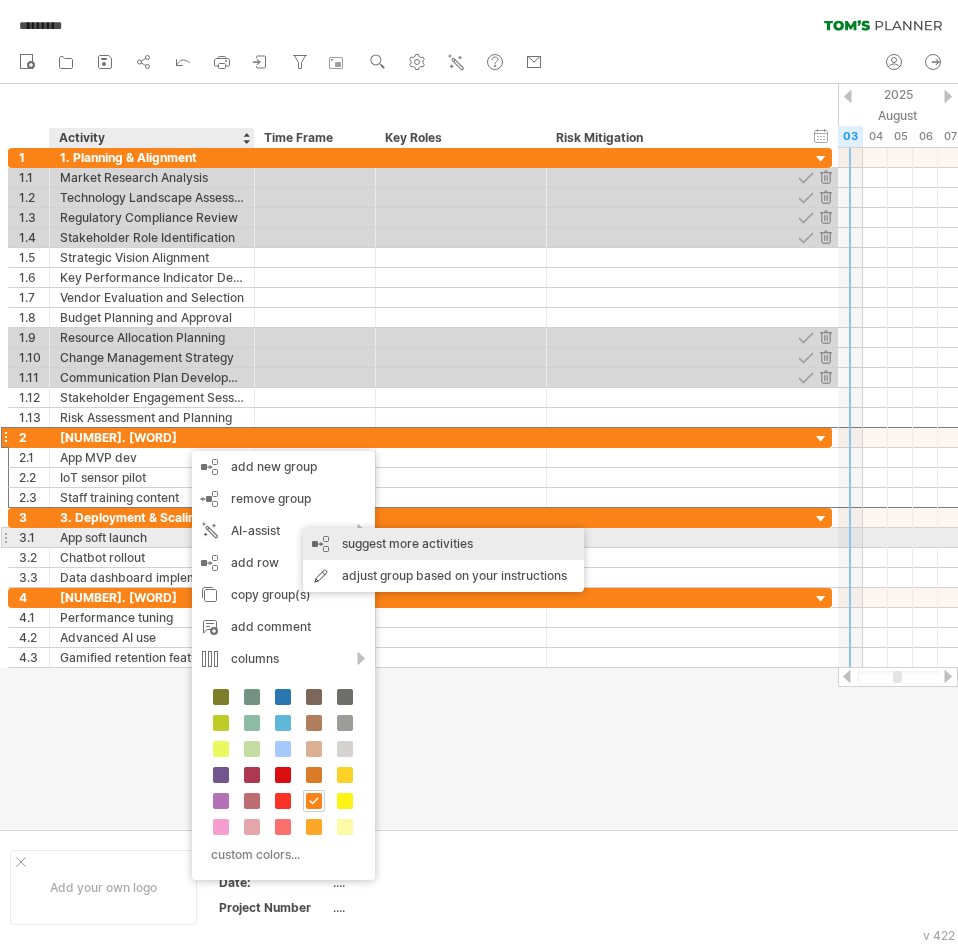 click on "suggest more activities" at bounding box center [443, 544] 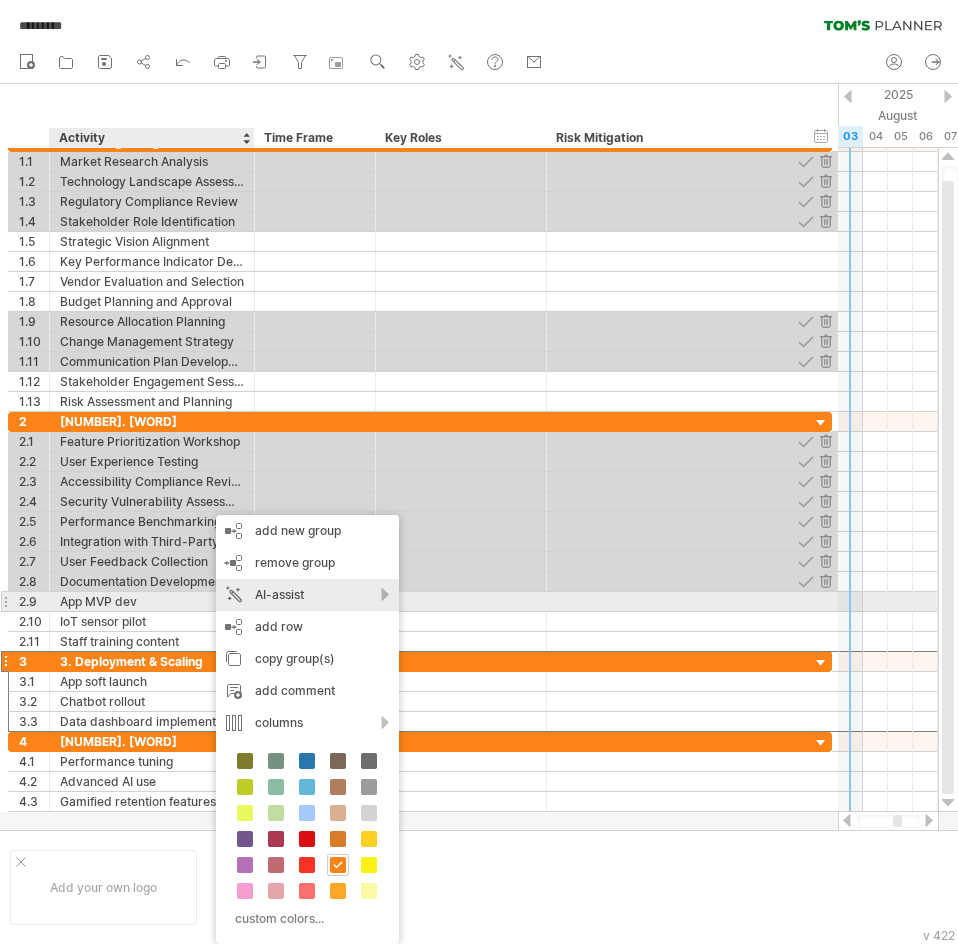 click on "AI-assist" at bounding box center (307, 595) 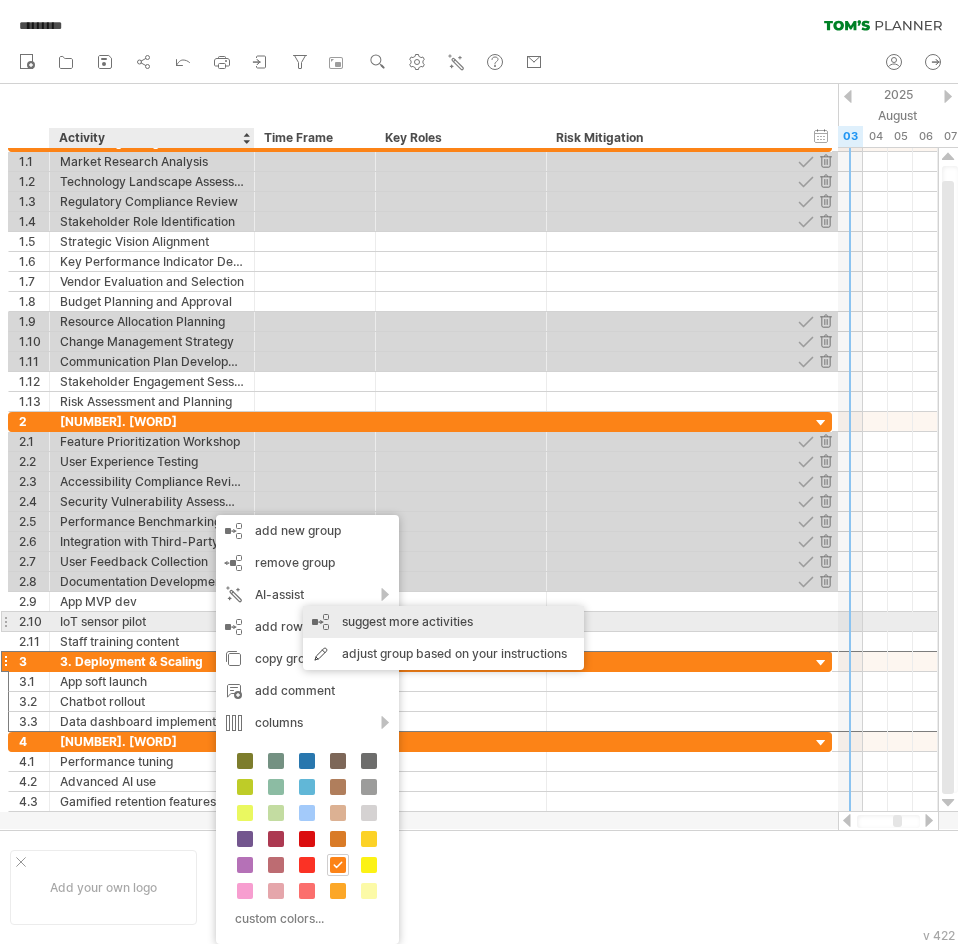 click on "suggest more activities" at bounding box center [443, 622] 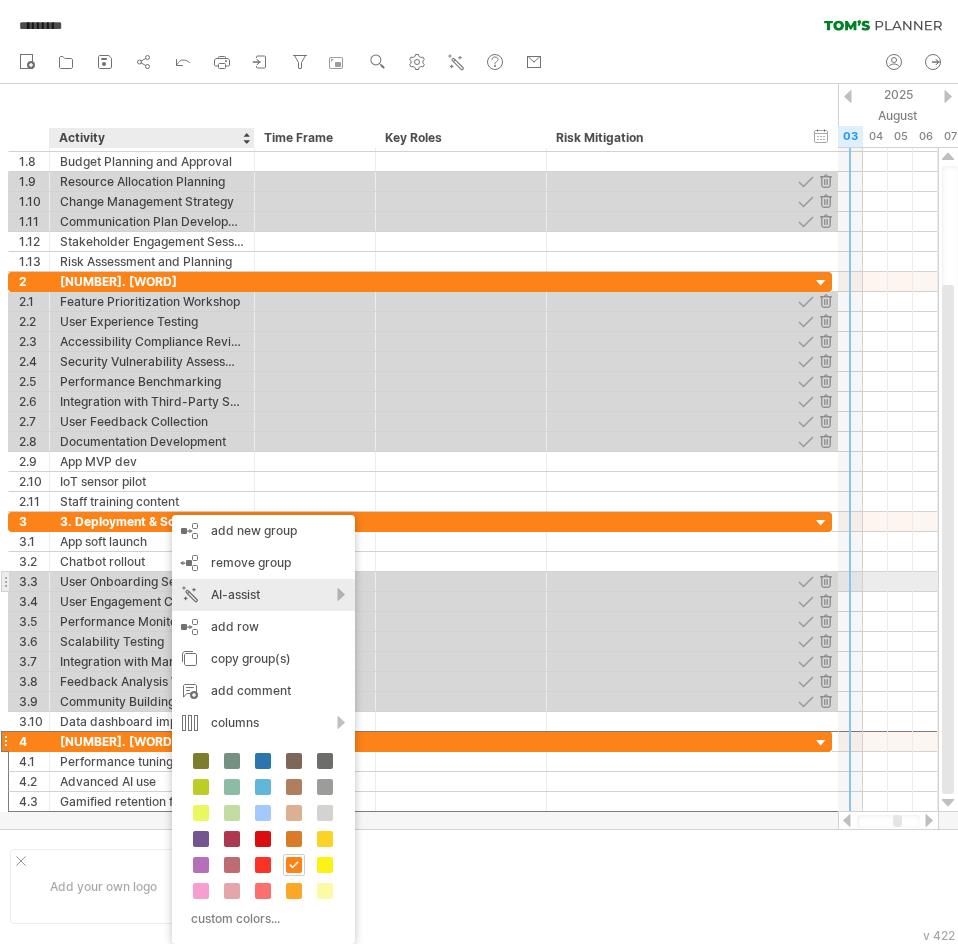 click on "AI-assist" at bounding box center [263, 595] 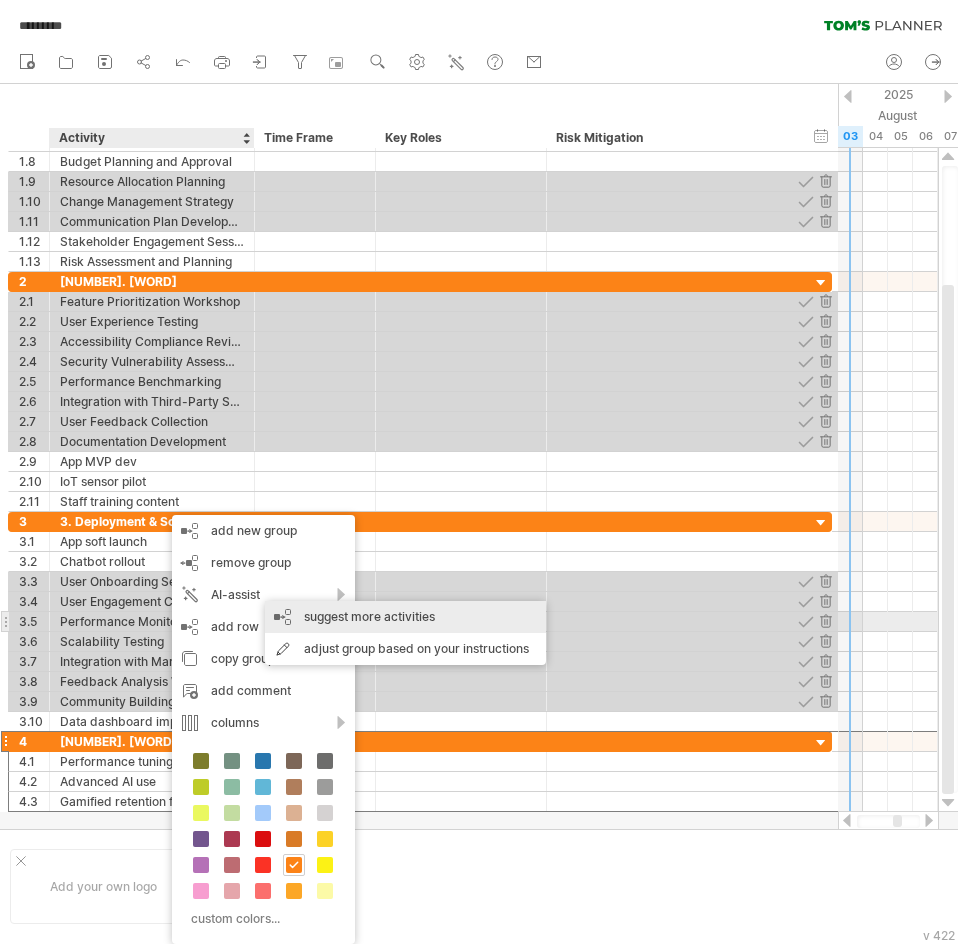 click on "suggest more activities" at bounding box center (405, 617) 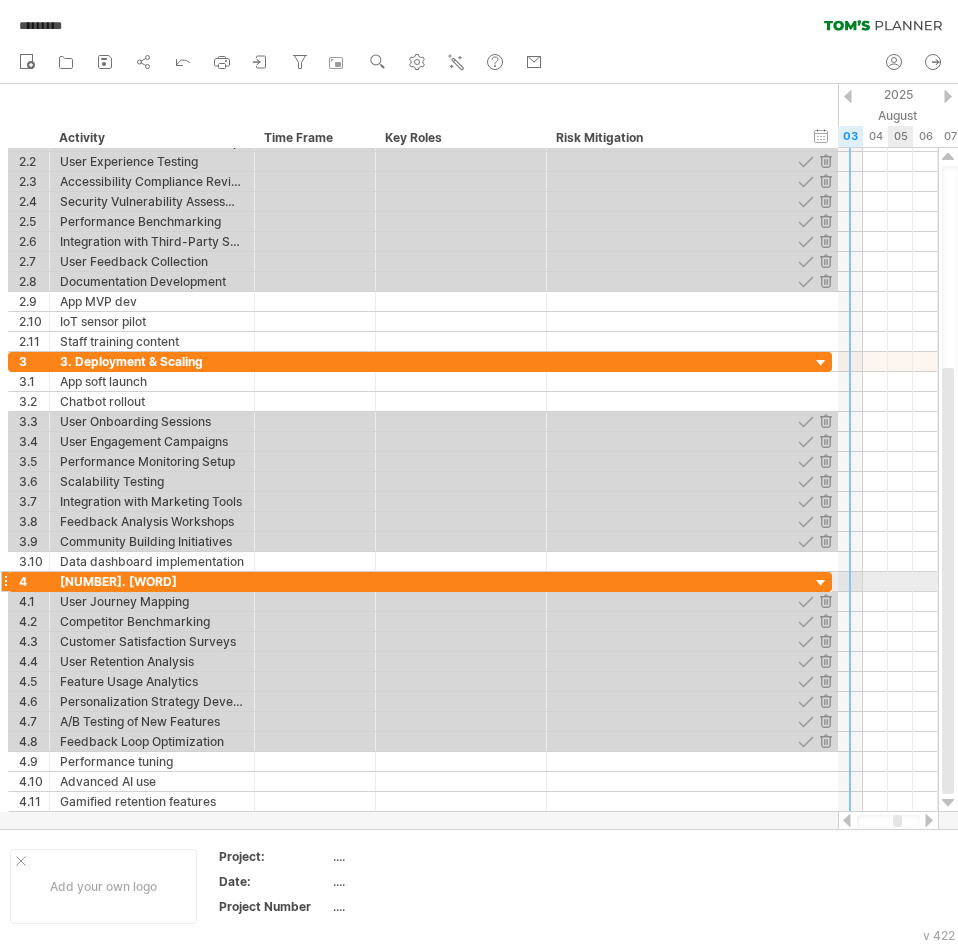click at bounding box center (888, 582) 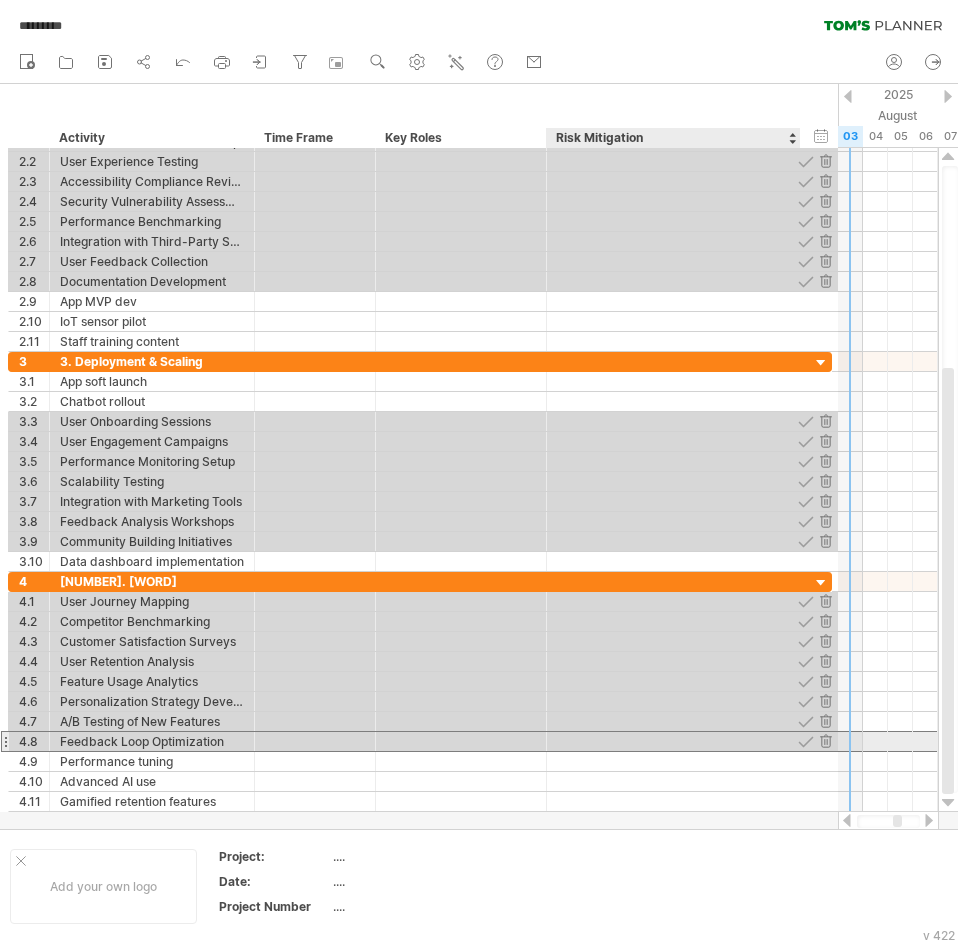 click at bounding box center (673, 741) 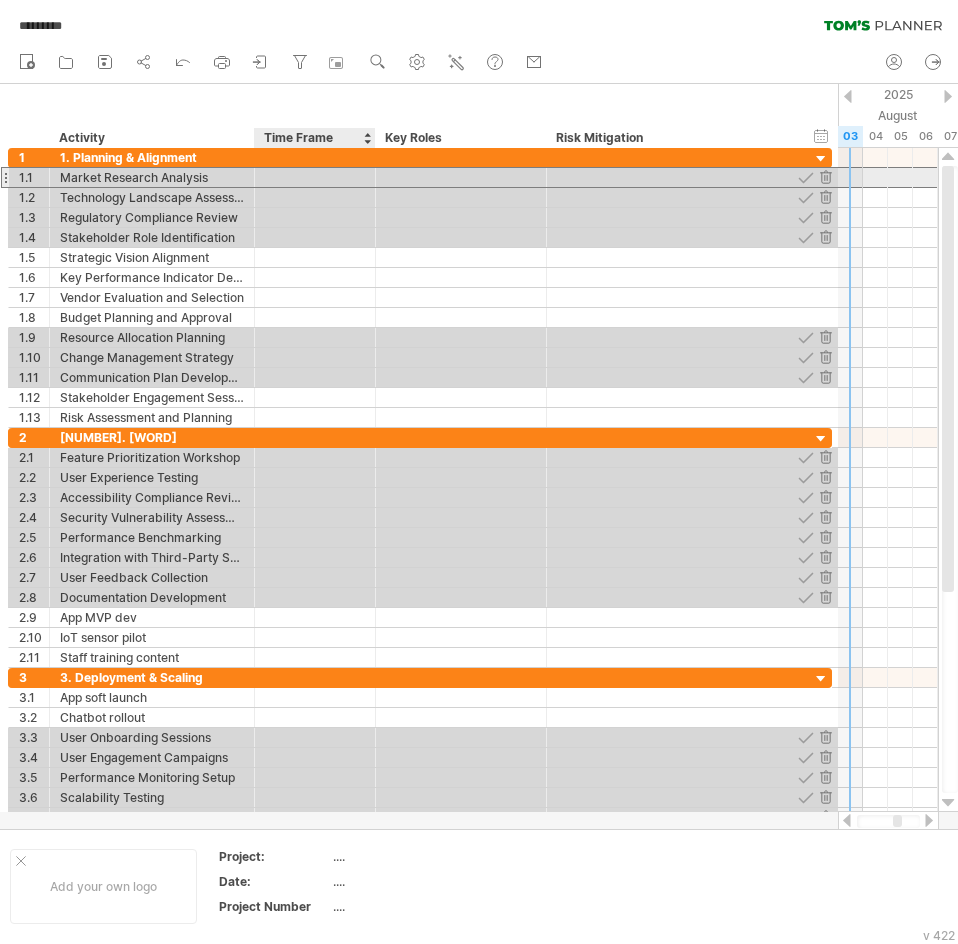 click at bounding box center (315, 177) 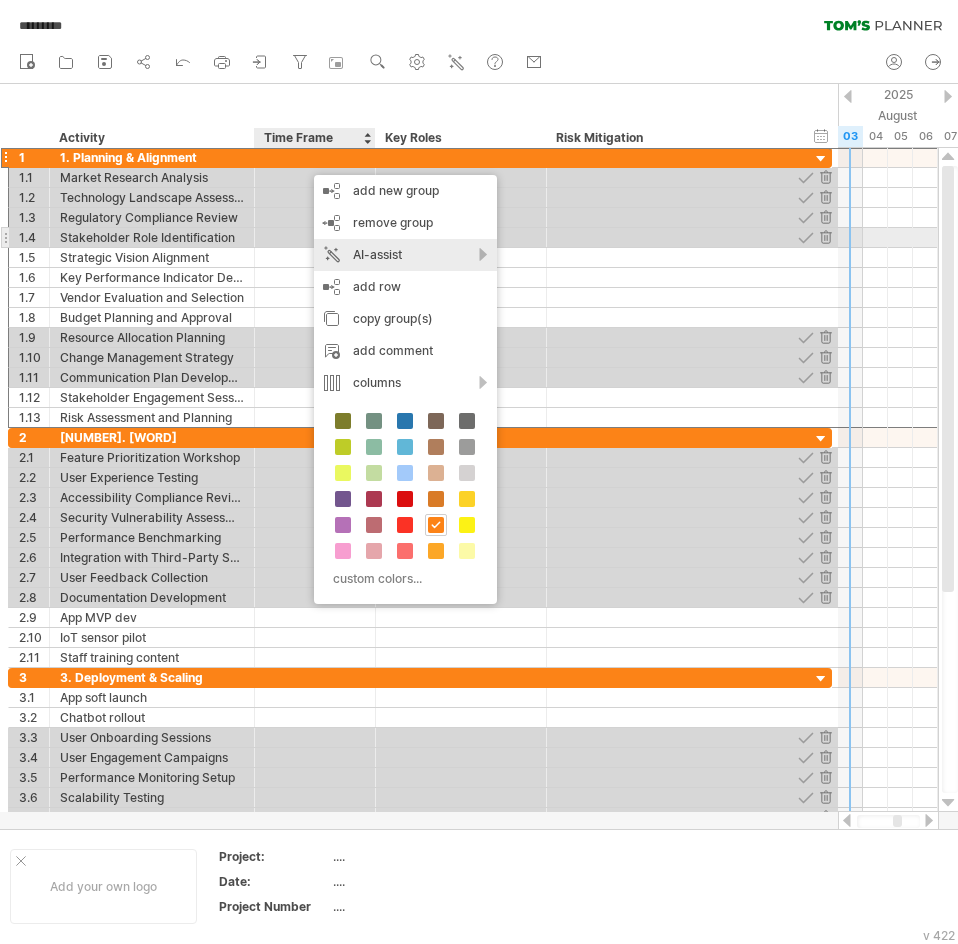 click on "AI-assist" at bounding box center (405, 255) 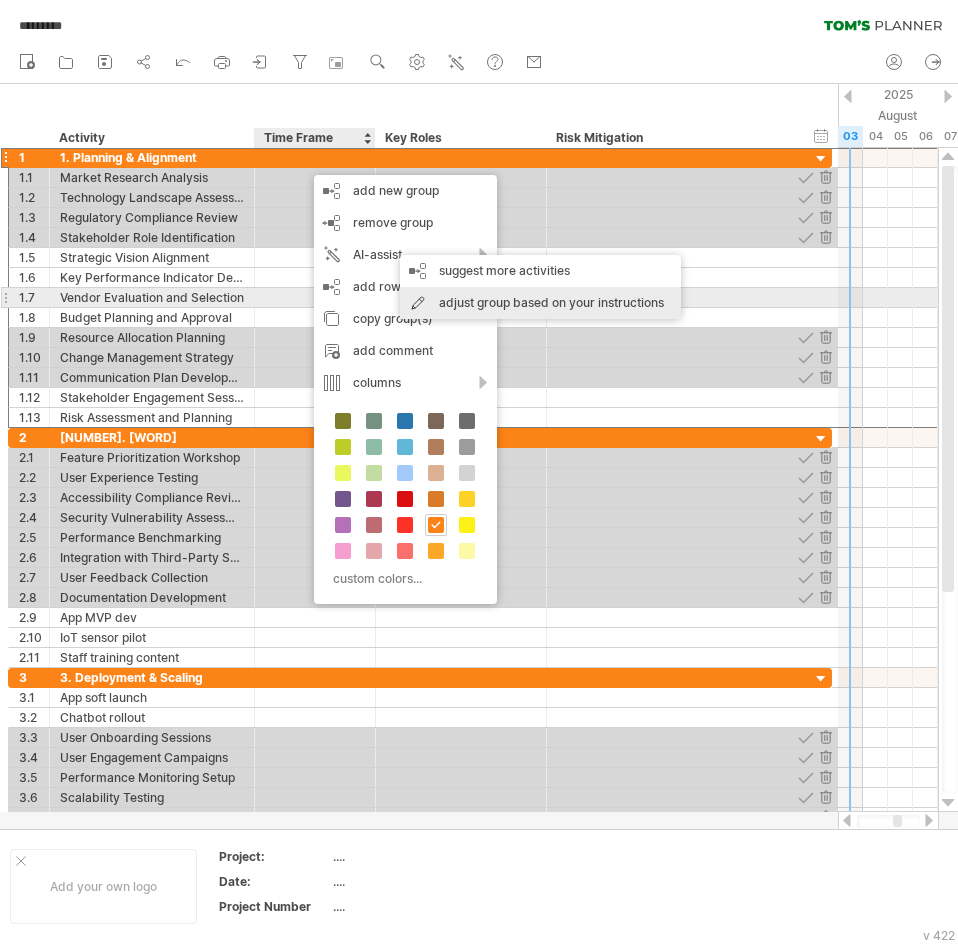 click on "adjust group based on your instructions" at bounding box center [540, 303] 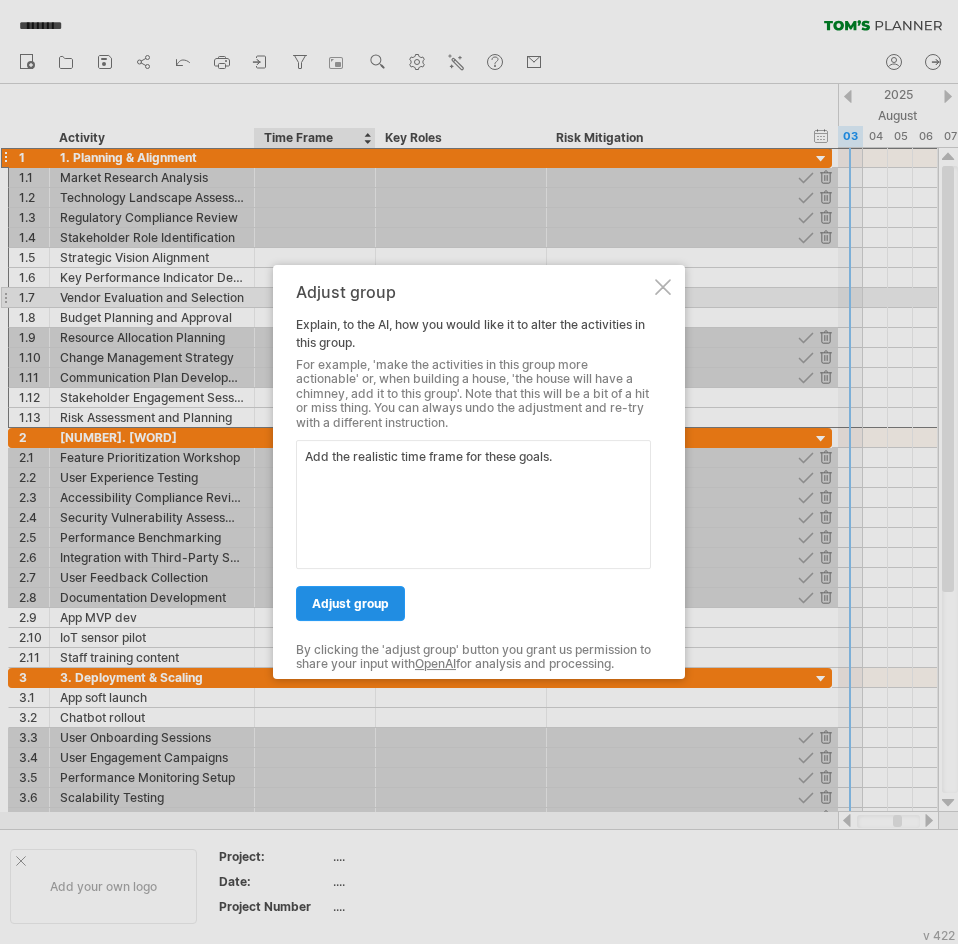 type on "Add the realistic time frame for these goals." 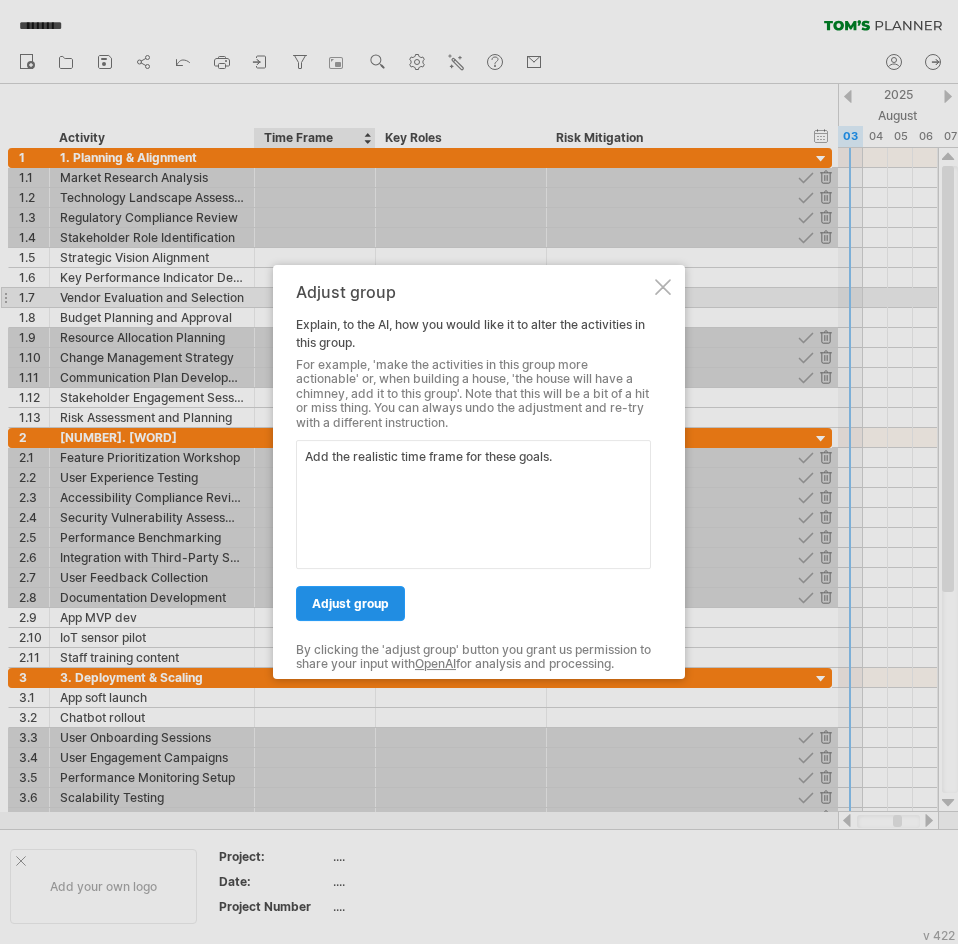 click on "adjust group" at bounding box center [350, 603] 